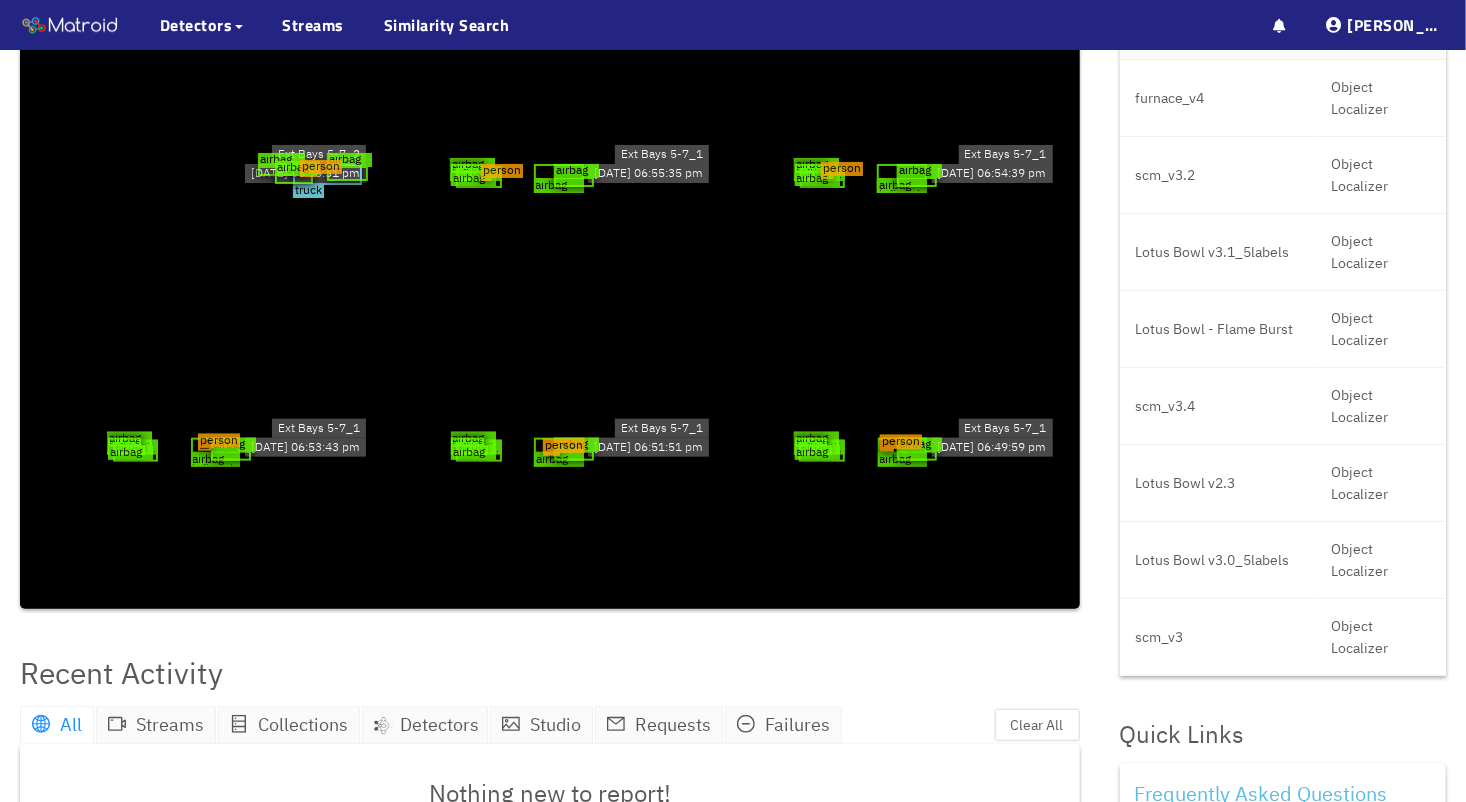 scroll, scrollTop: 162, scrollLeft: 0, axis: vertical 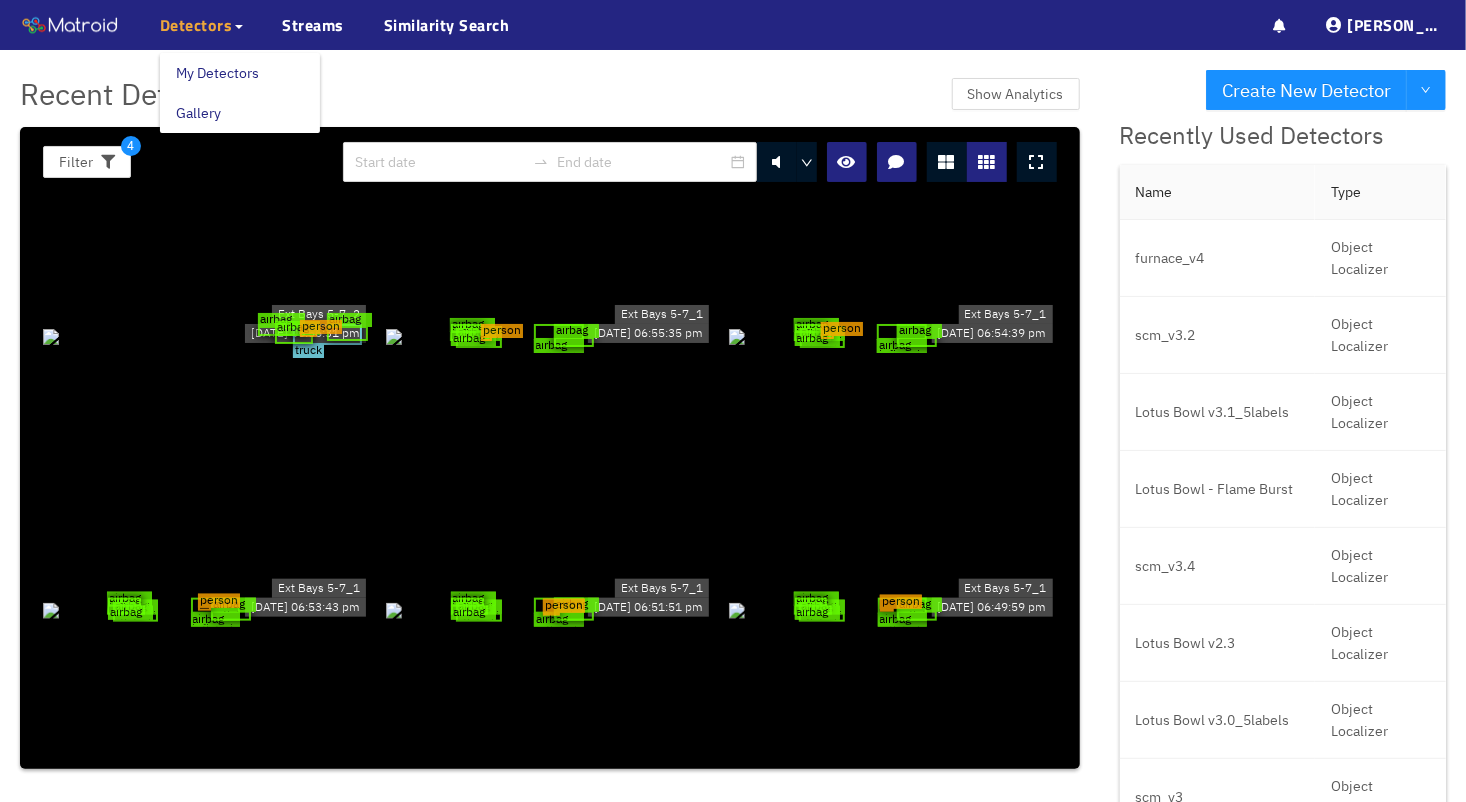 click on "Detectors" at bounding box center (196, 25) 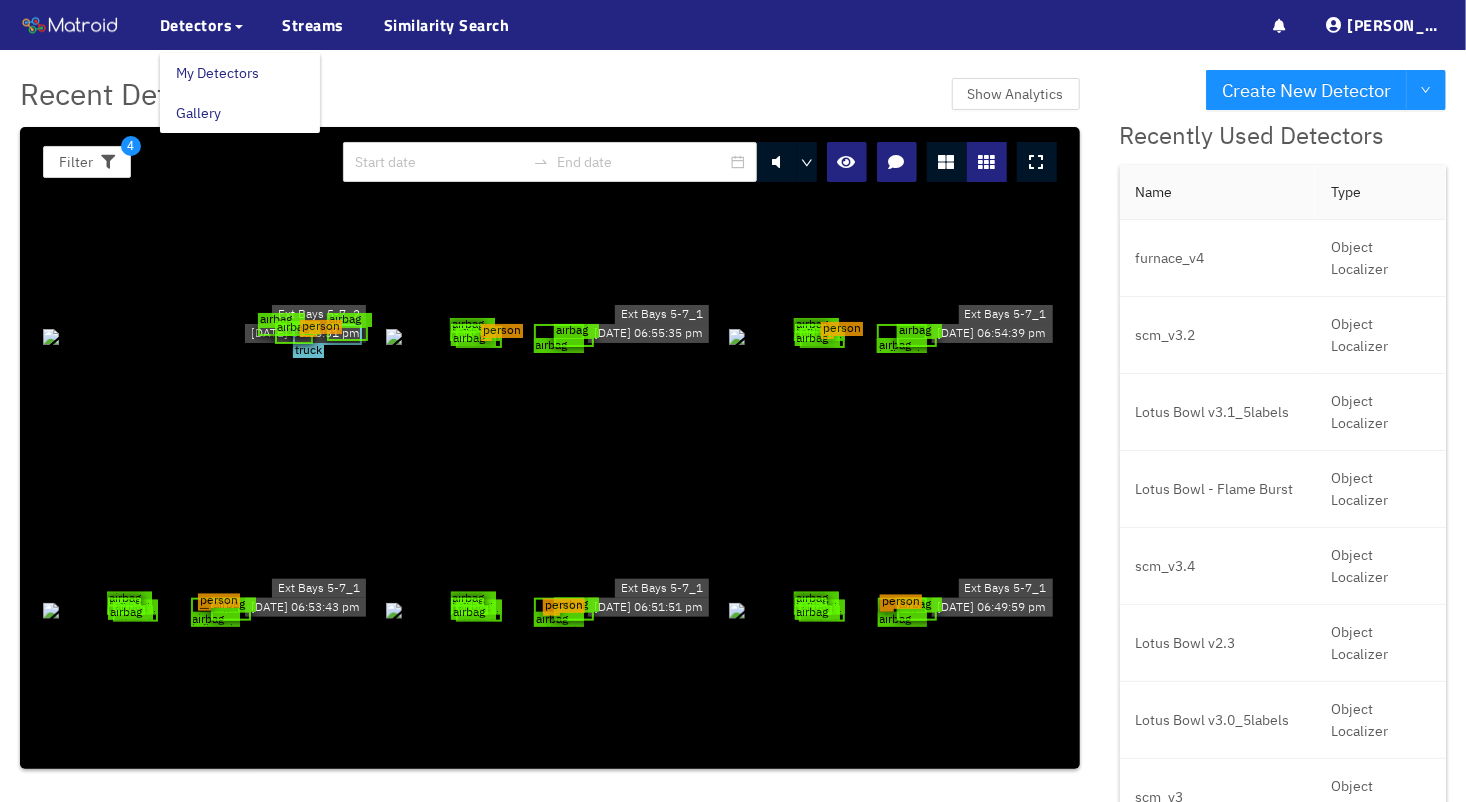 click on "My Detectors" at bounding box center [217, 73] 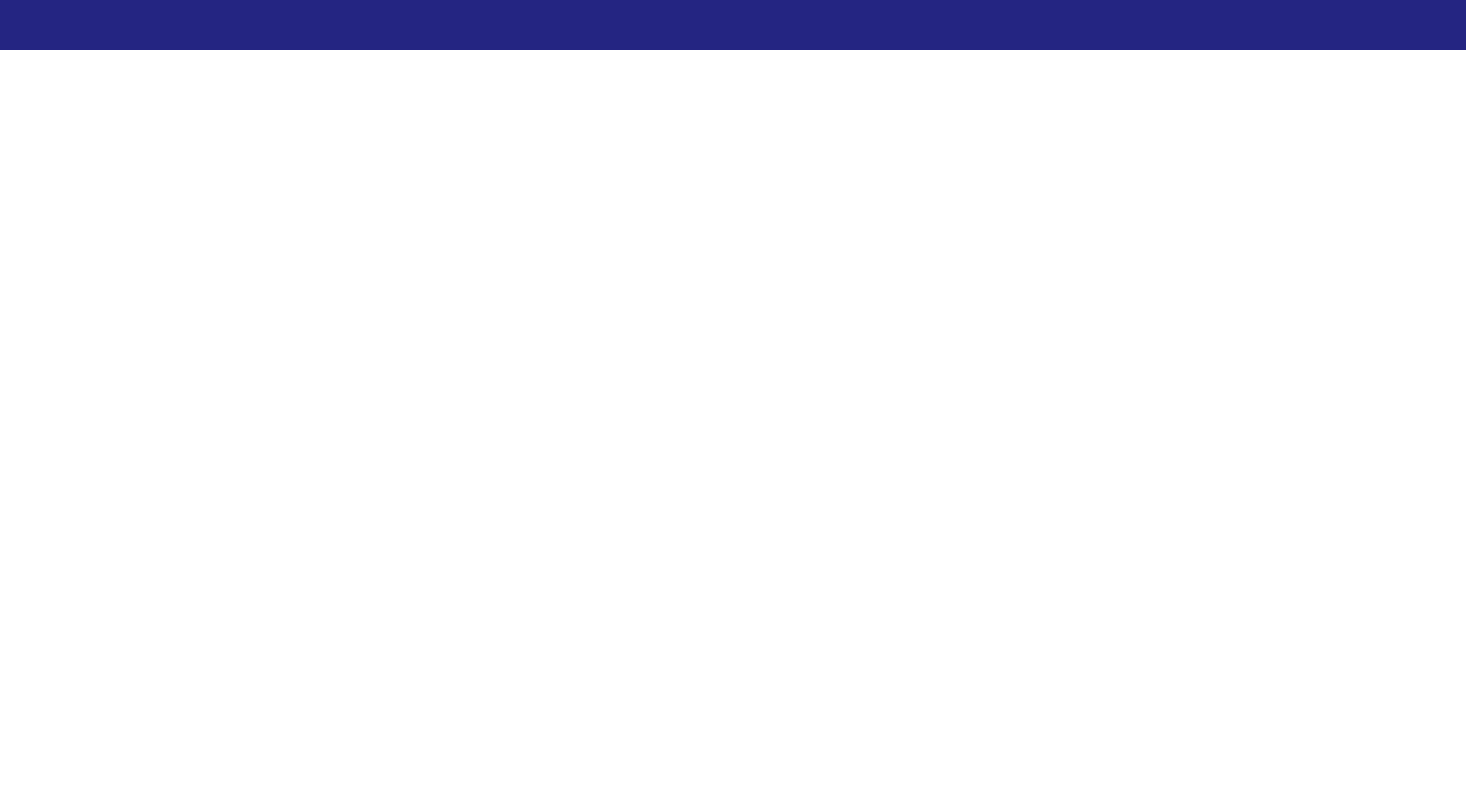 scroll, scrollTop: 0, scrollLeft: 0, axis: both 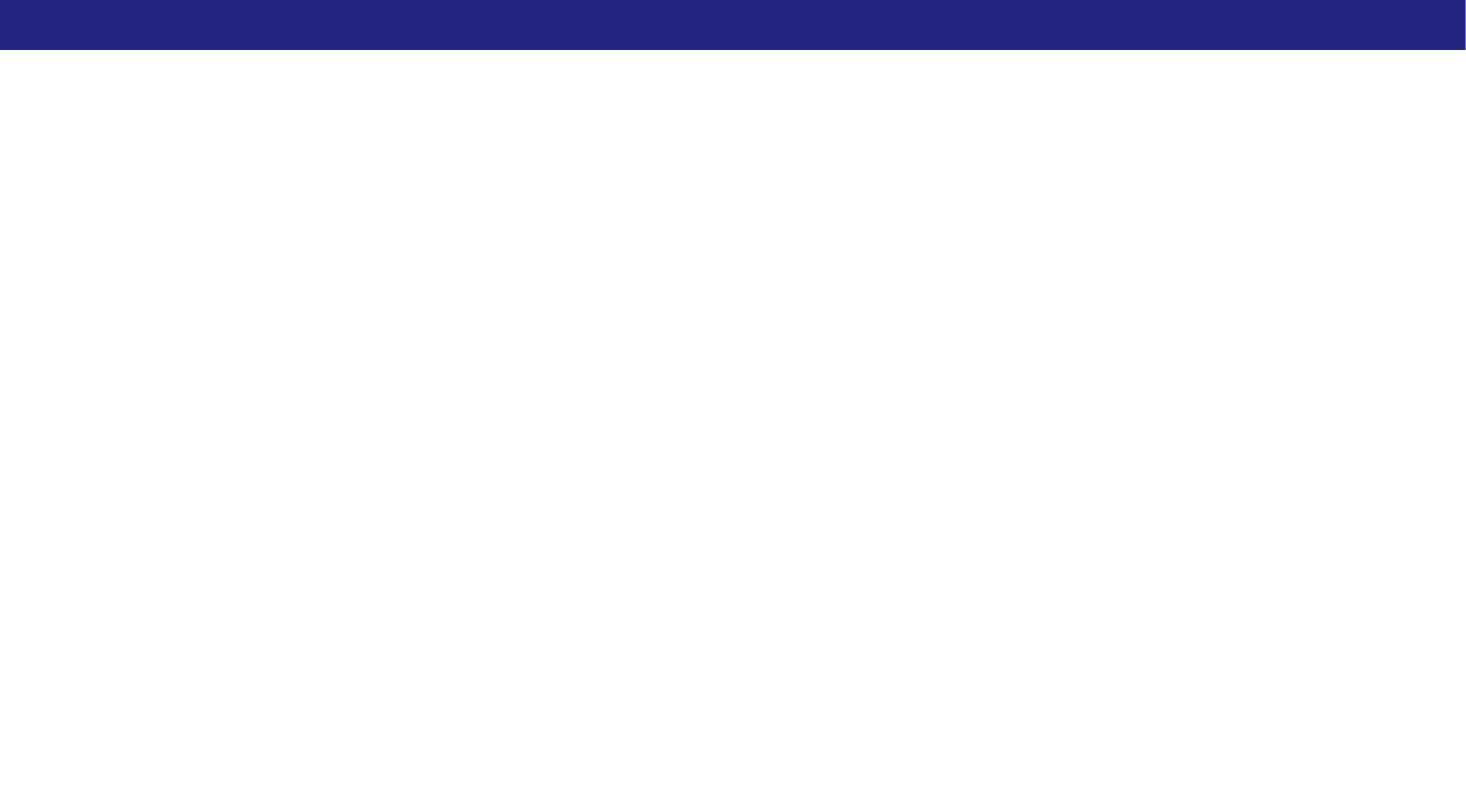 click at bounding box center [733, 25] 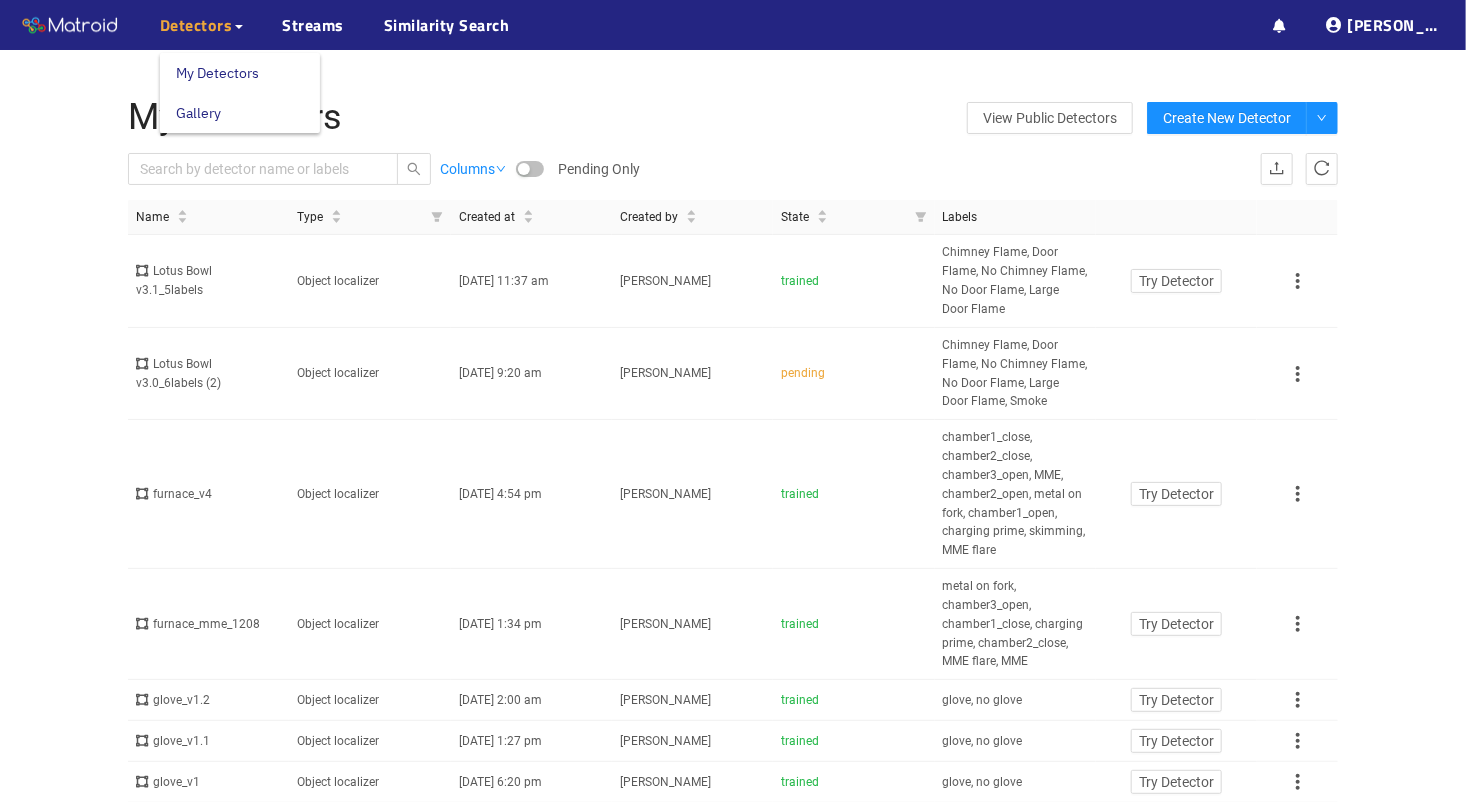 click on "Gallery" at bounding box center (198, 113) 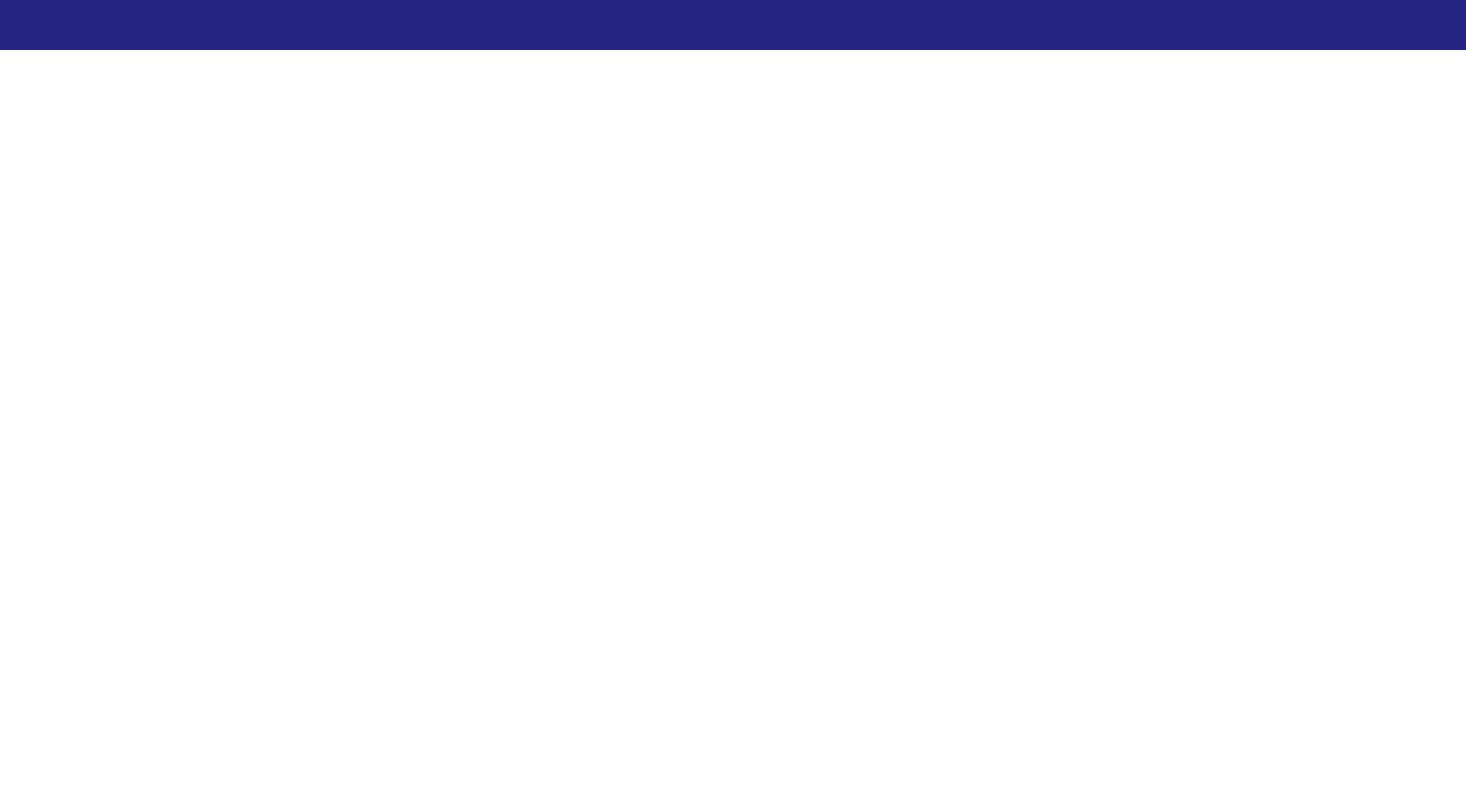 scroll, scrollTop: 0, scrollLeft: 0, axis: both 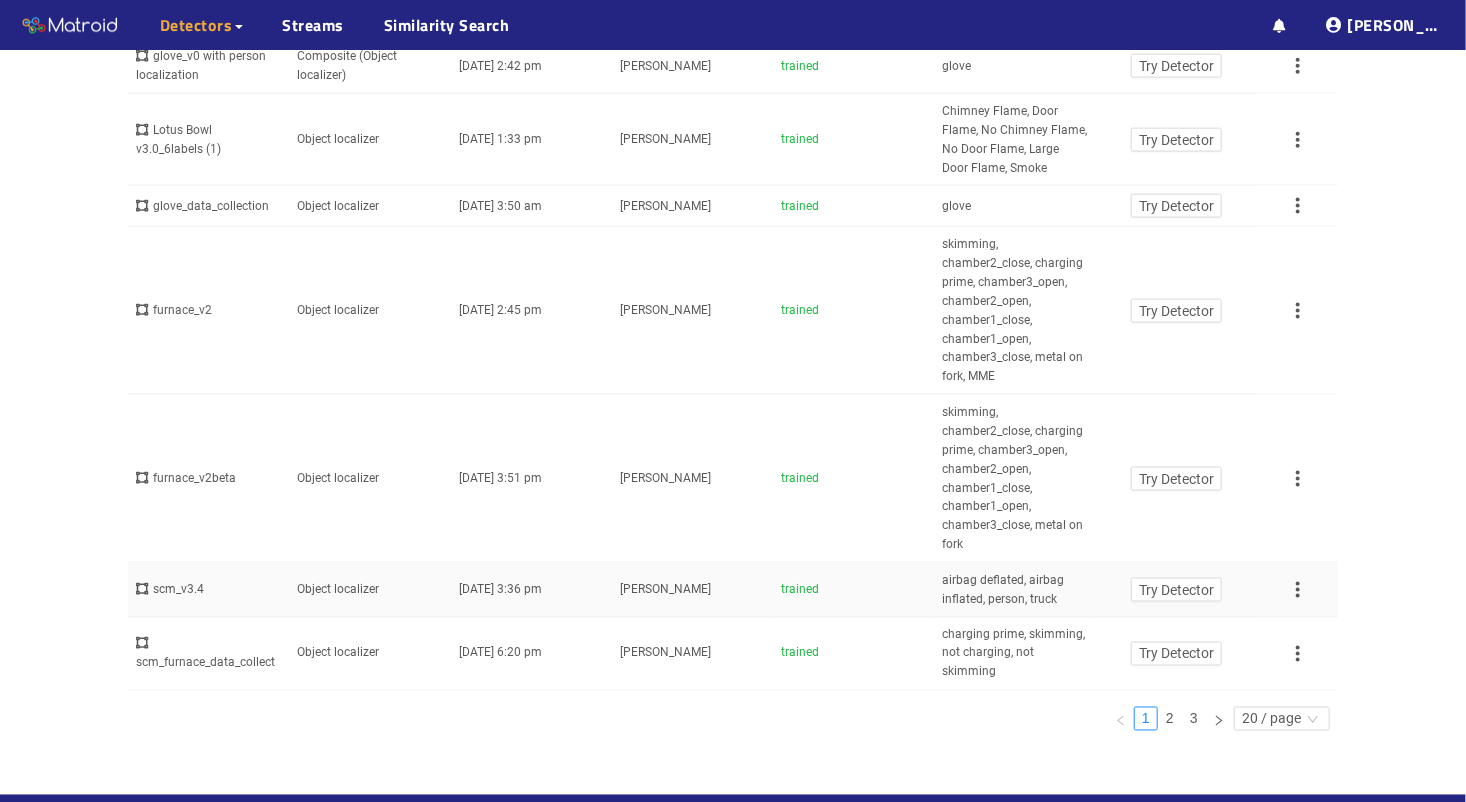 click on "[DATE] 3:36 pm" at bounding box center (531, 590) 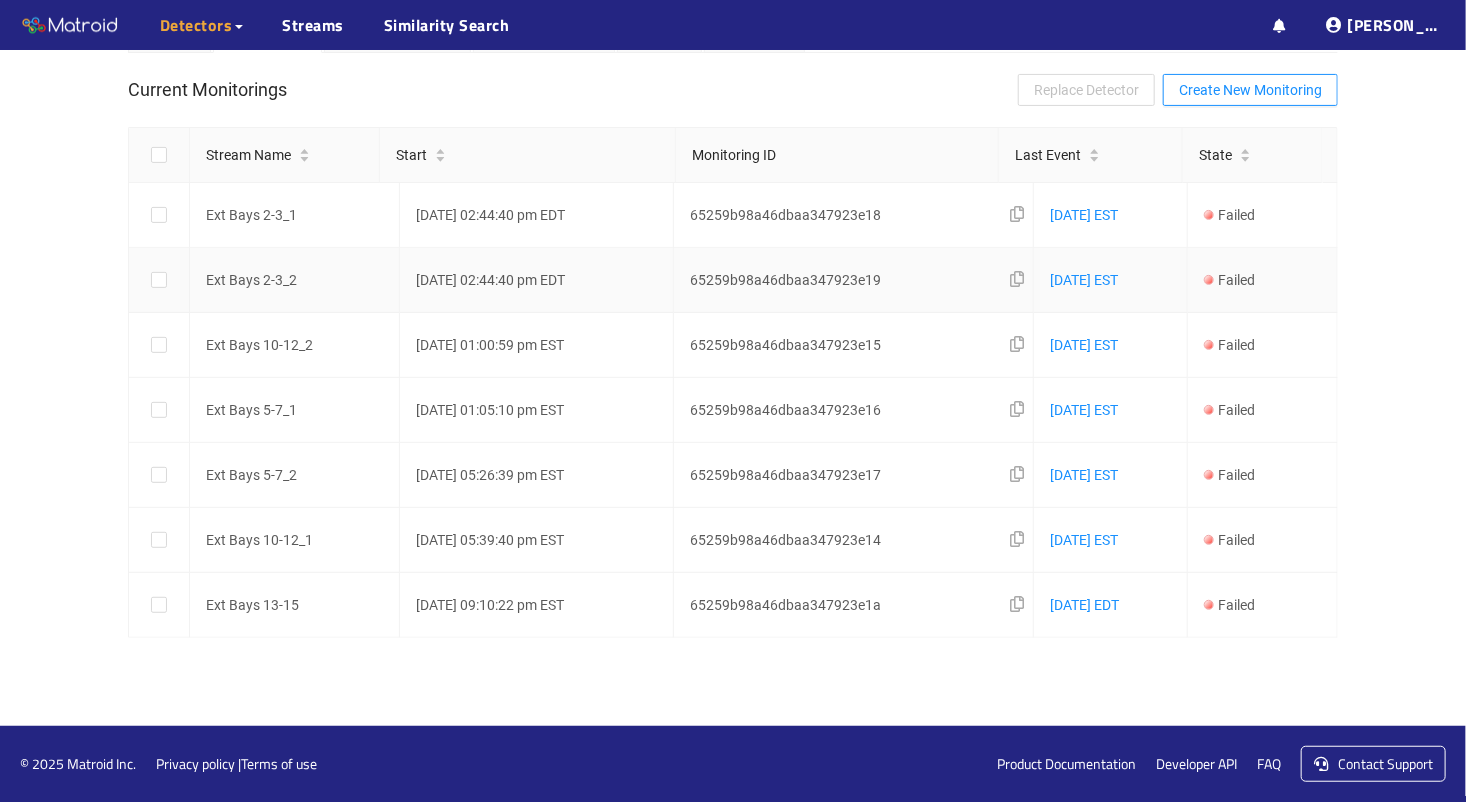 scroll, scrollTop: 0, scrollLeft: 0, axis: both 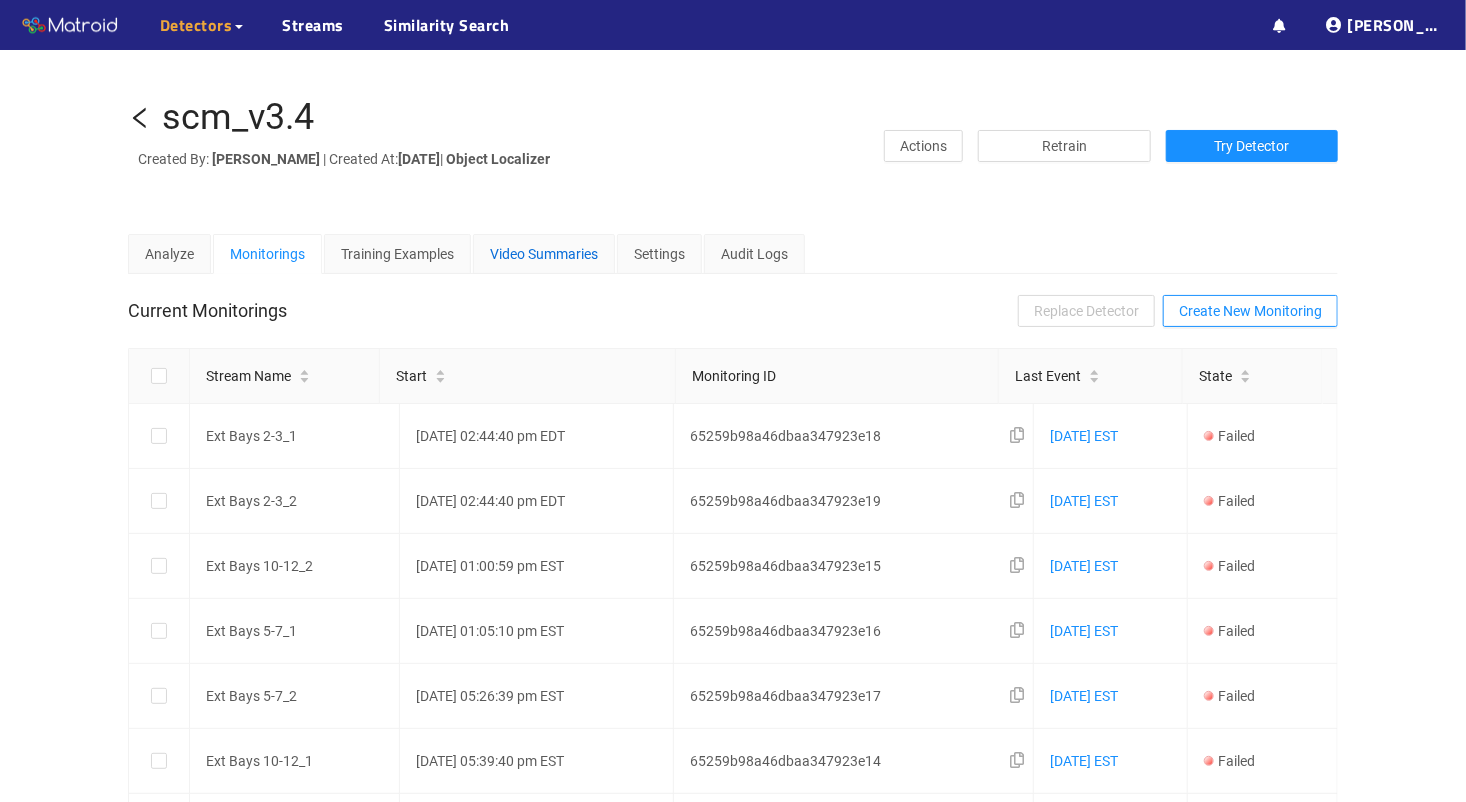 click on "Video Summaries" at bounding box center [544, 254] 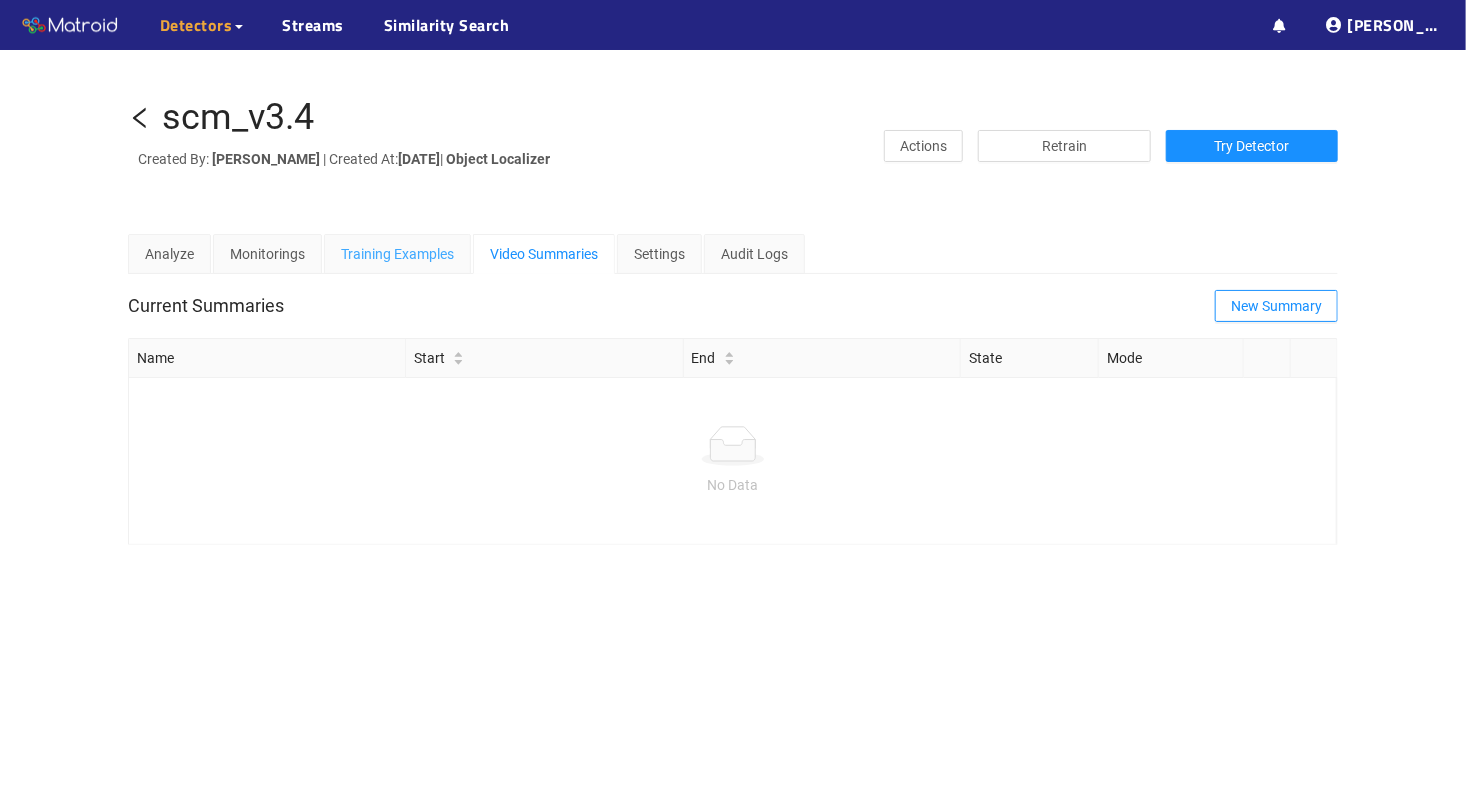 click on "Training Examples" at bounding box center (397, 254) 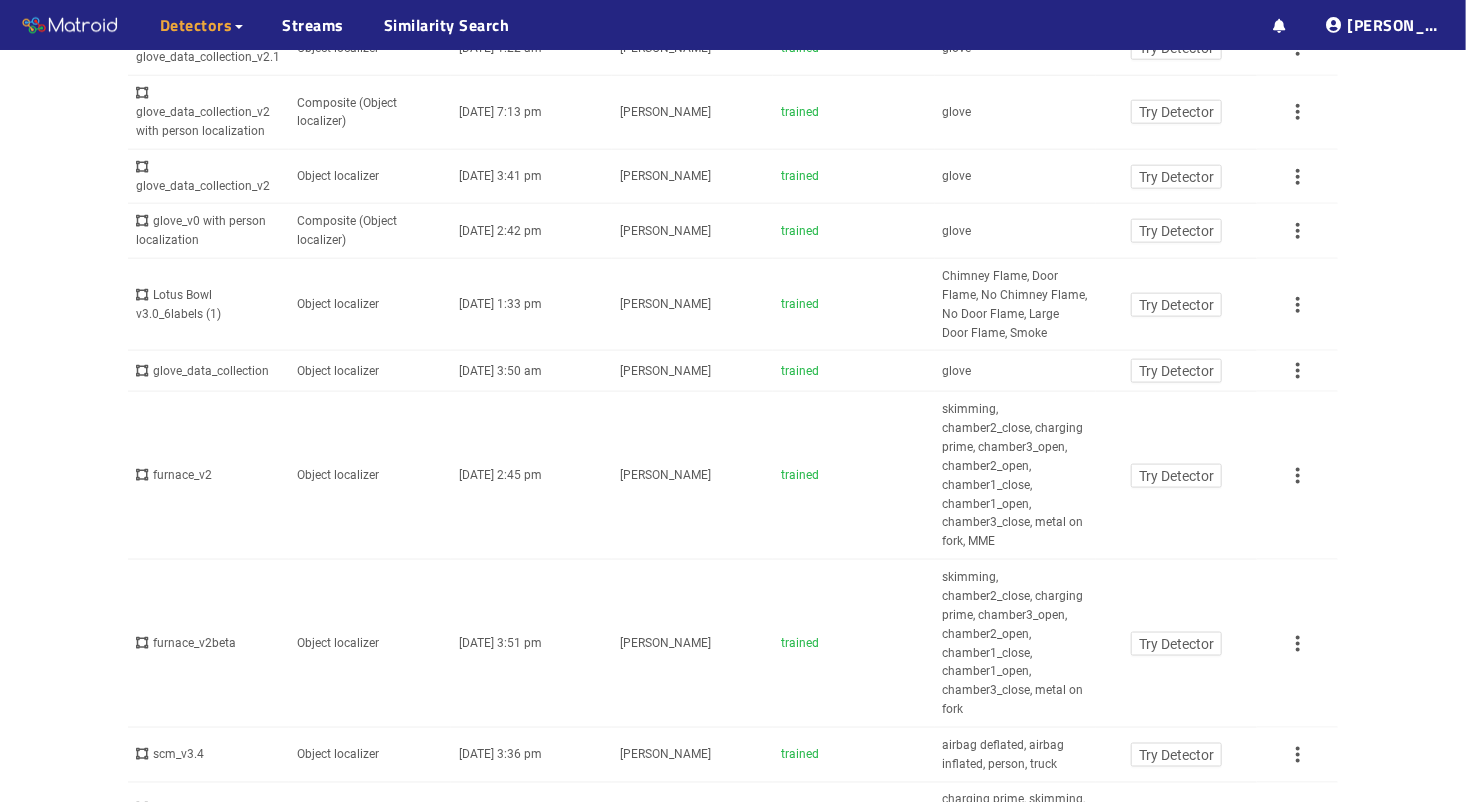scroll, scrollTop: 1289, scrollLeft: 0, axis: vertical 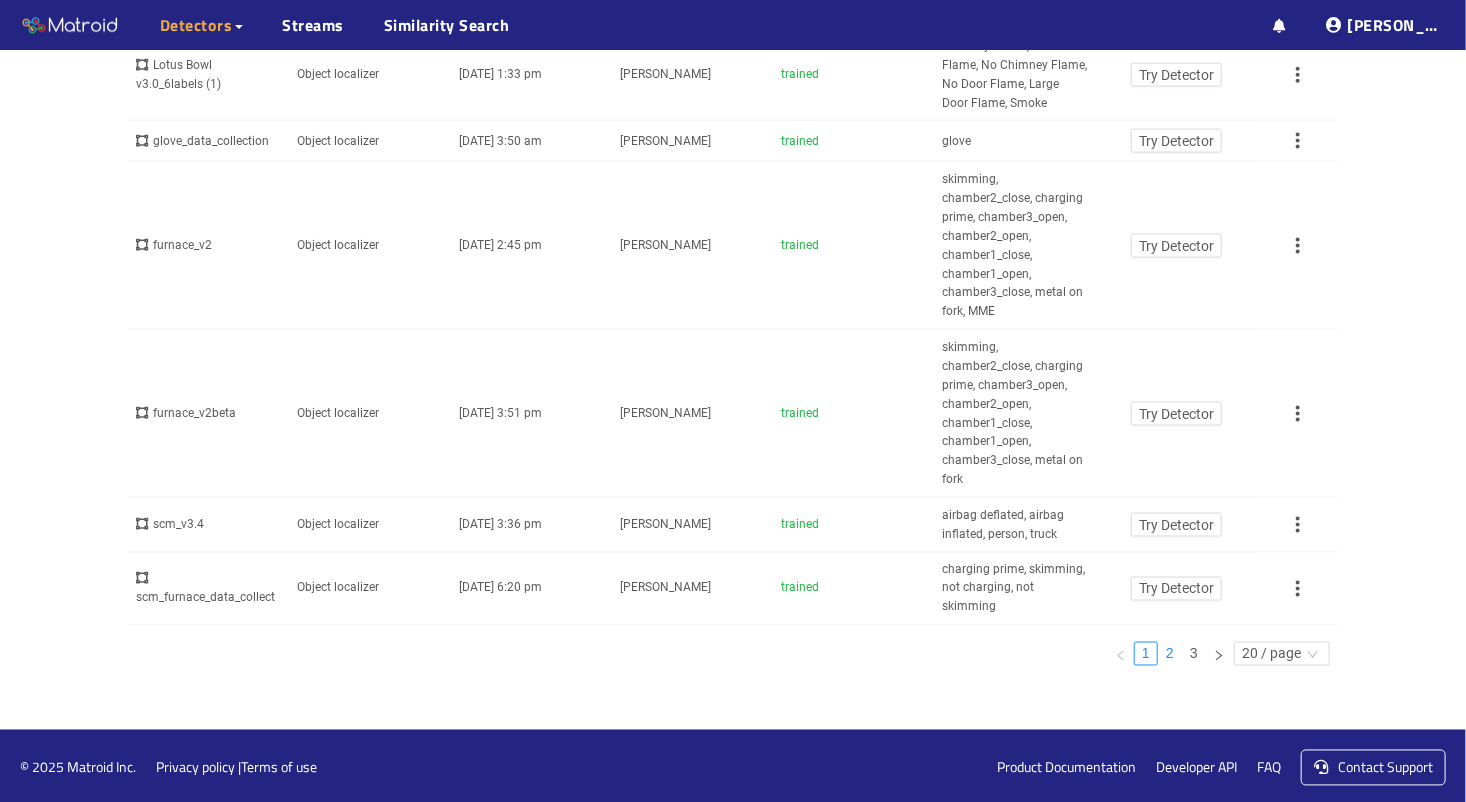 click on "2" at bounding box center (1170, 654) 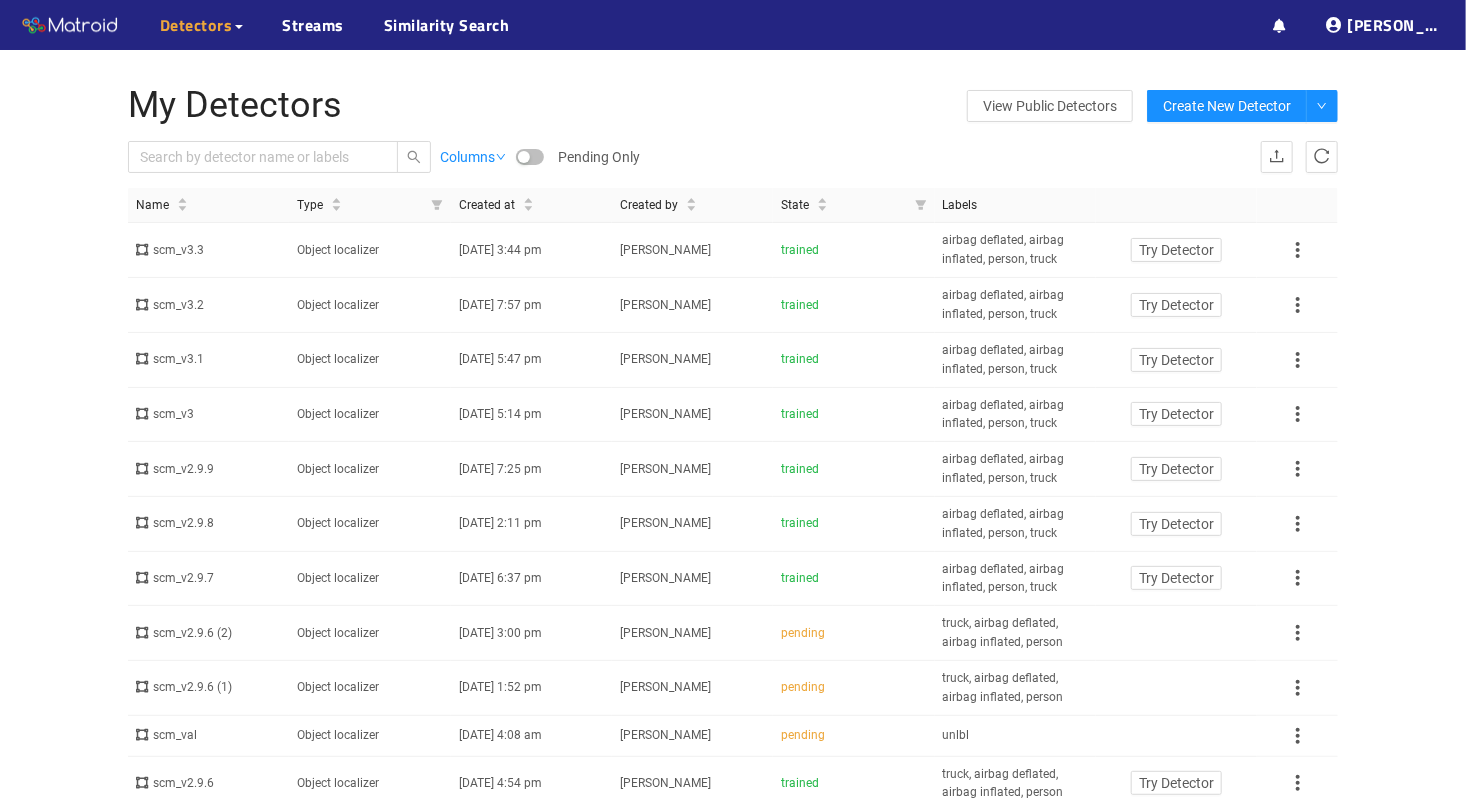 scroll, scrollTop: 0, scrollLeft: 0, axis: both 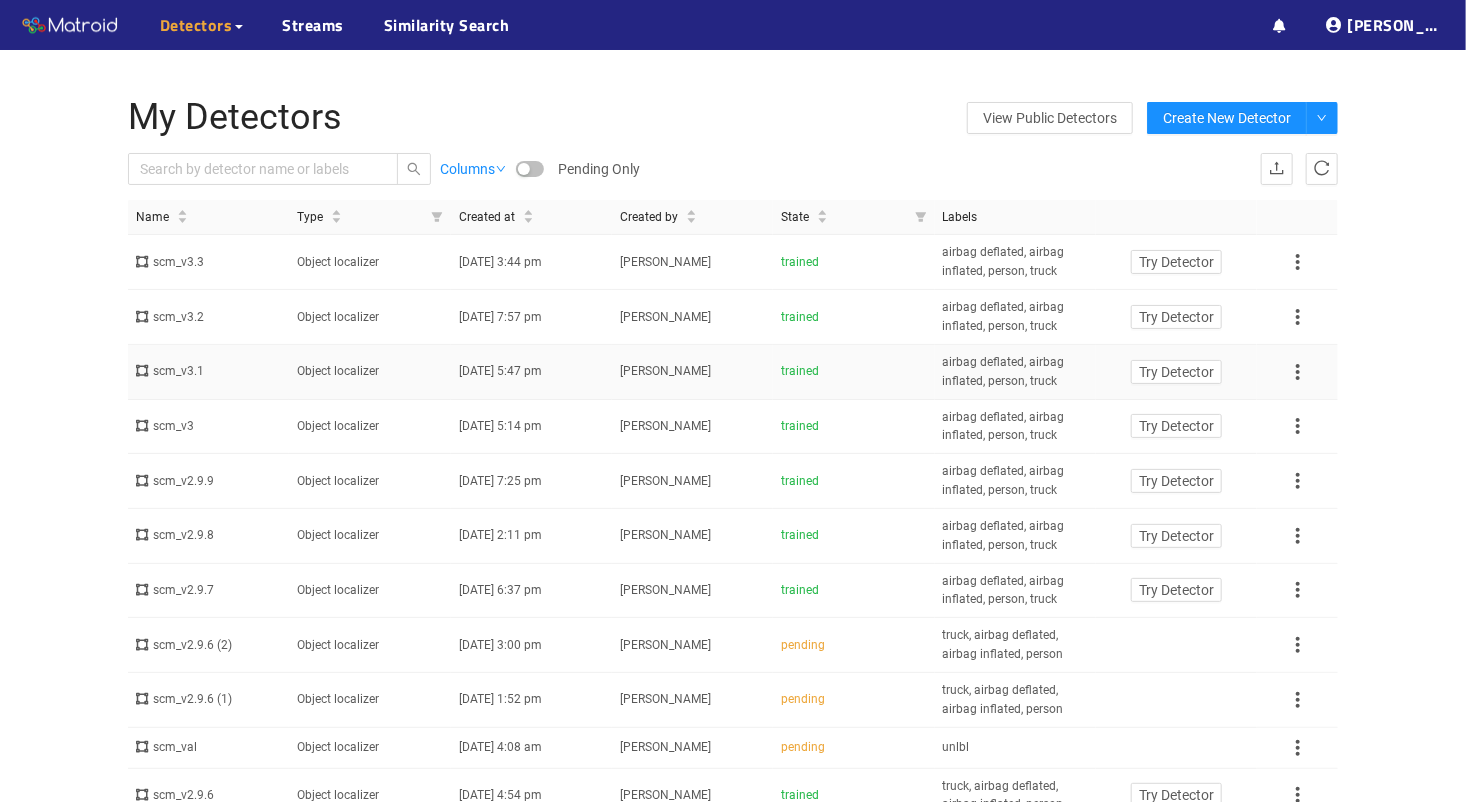 click on "trained" at bounding box center (853, 371) 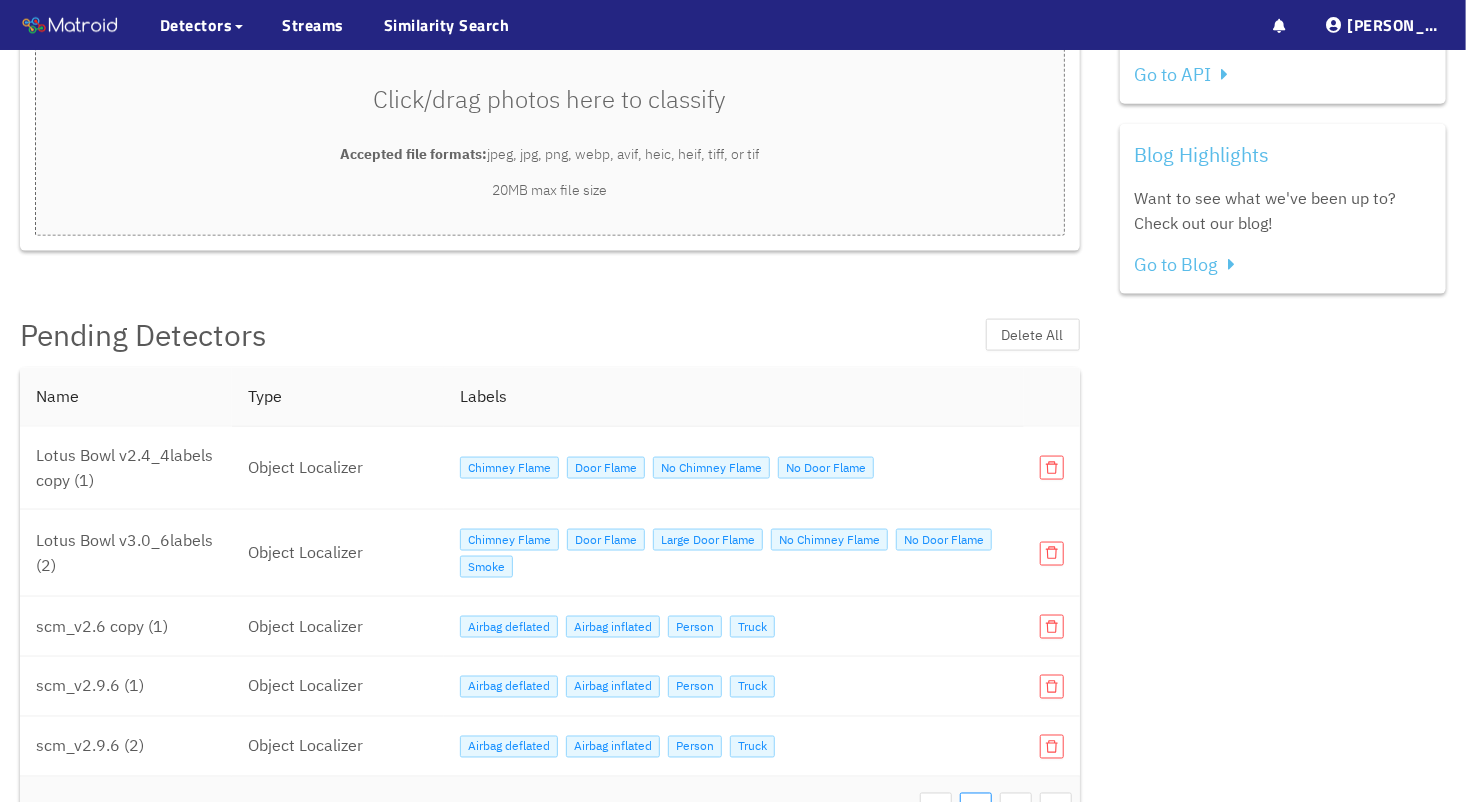 scroll, scrollTop: 1285, scrollLeft: 0, axis: vertical 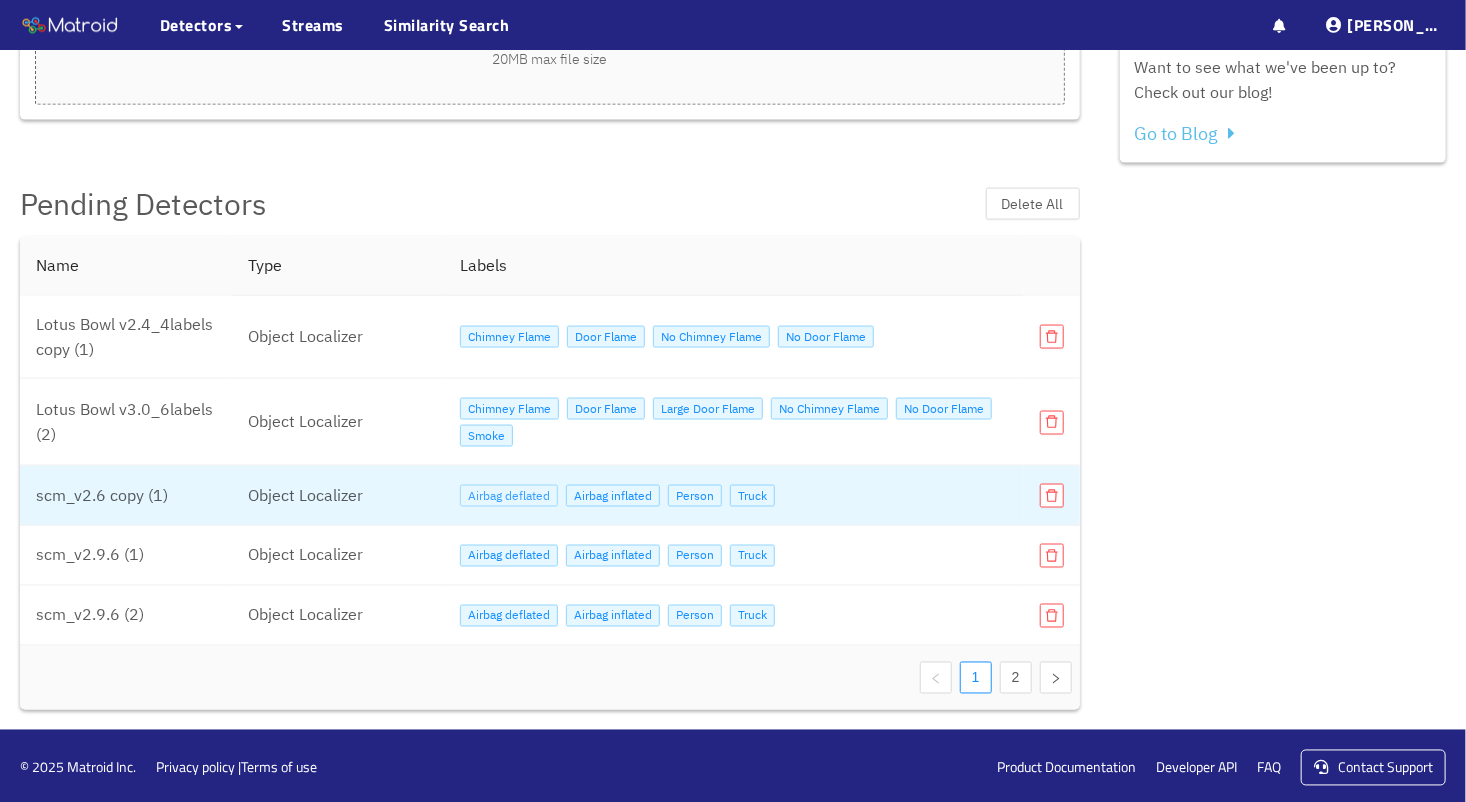 click on "Airbag deflated" at bounding box center (509, 496) 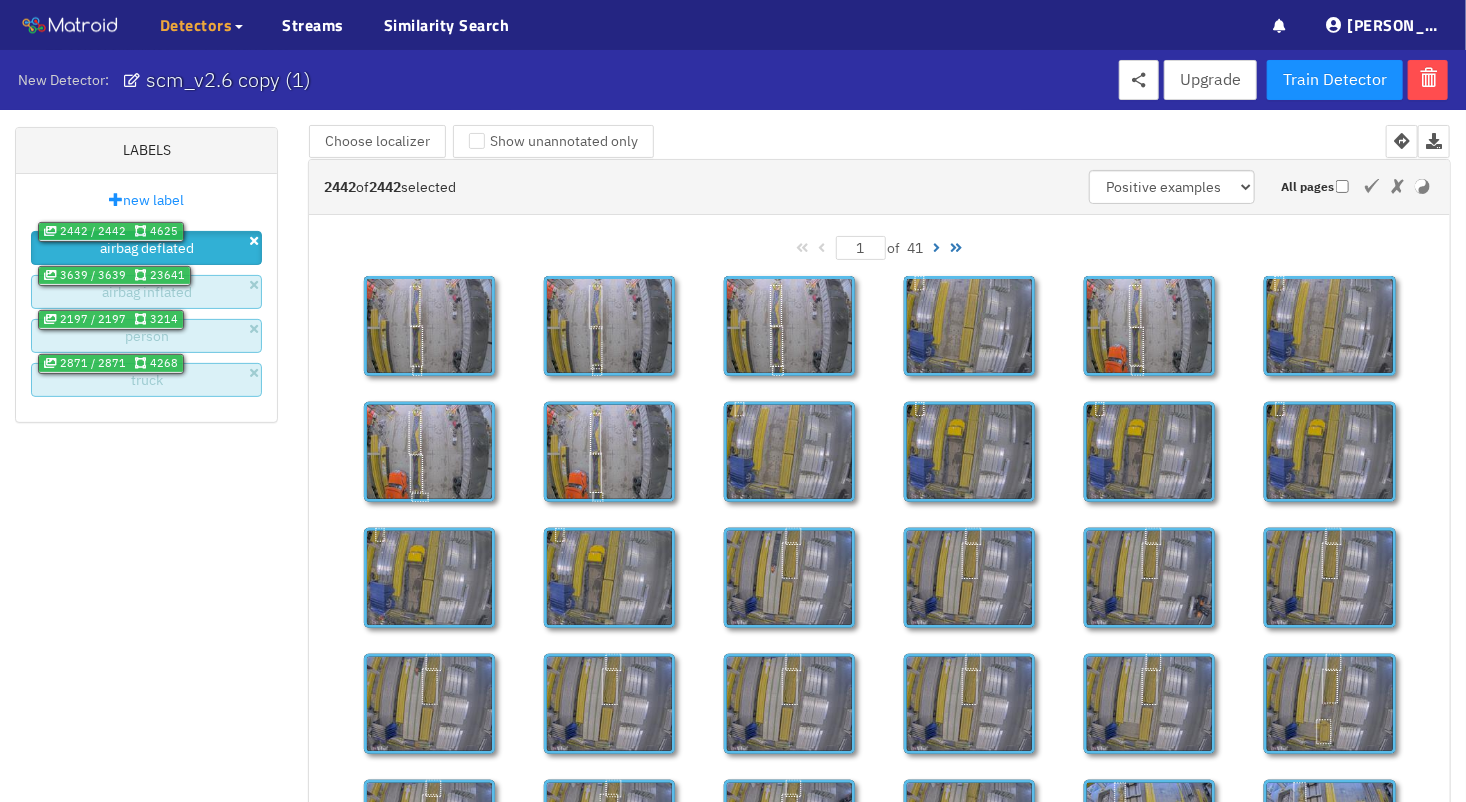 scroll, scrollTop: 0, scrollLeft: 0, axis: both 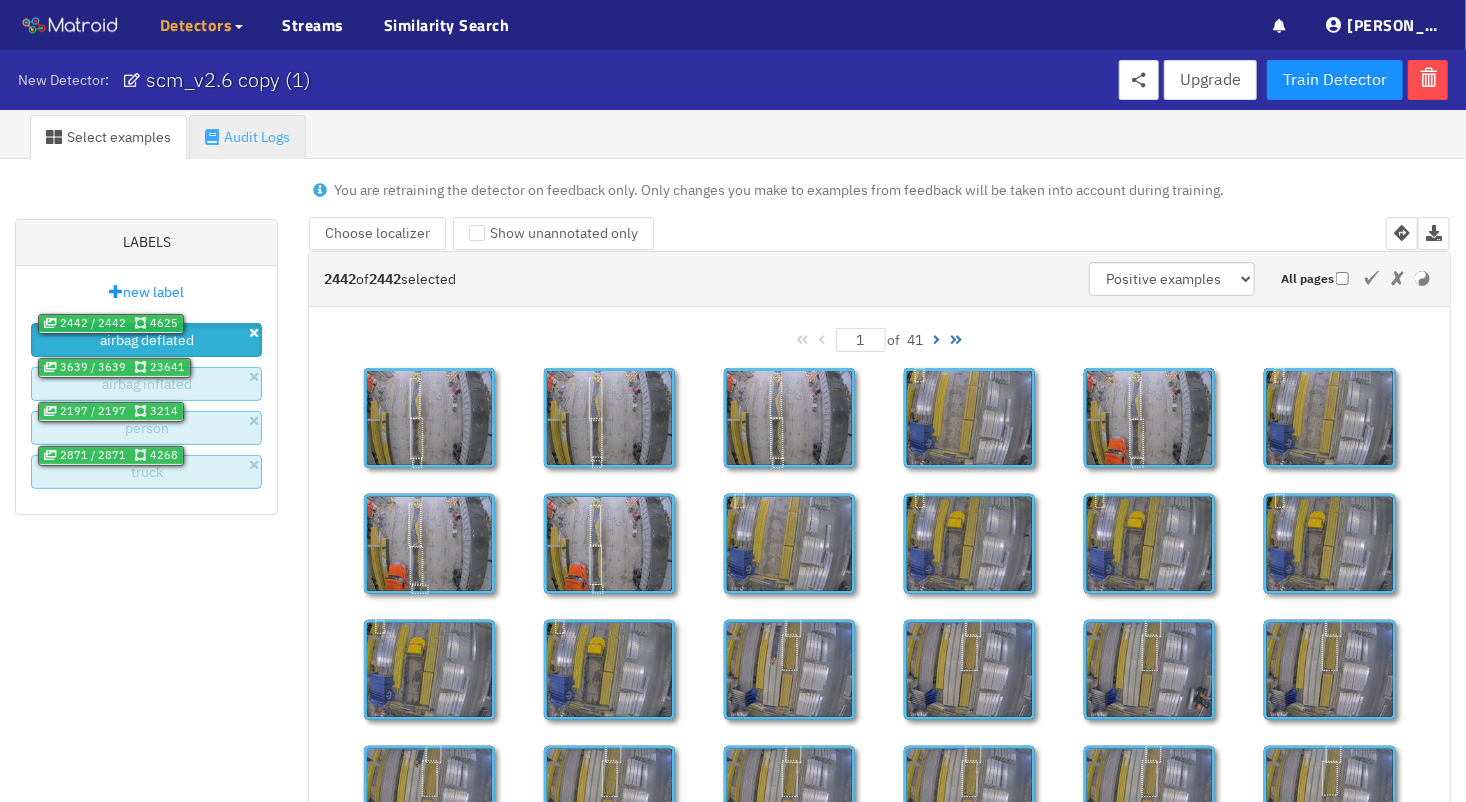 click on "Audit Logs" at bounding box center [247, 137] 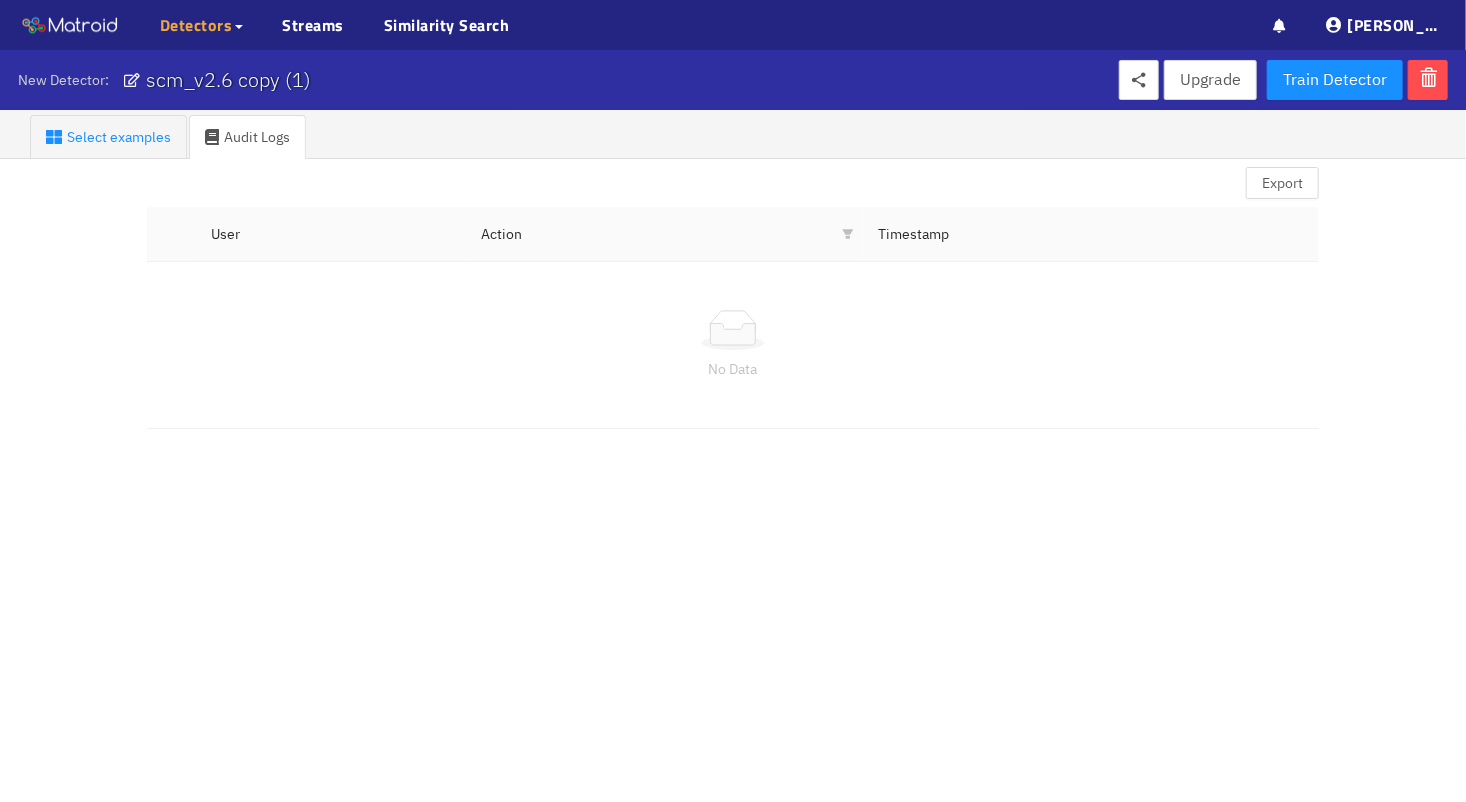 scroll, scrollTop: 156, scrollLeft: 0, axis: vertical 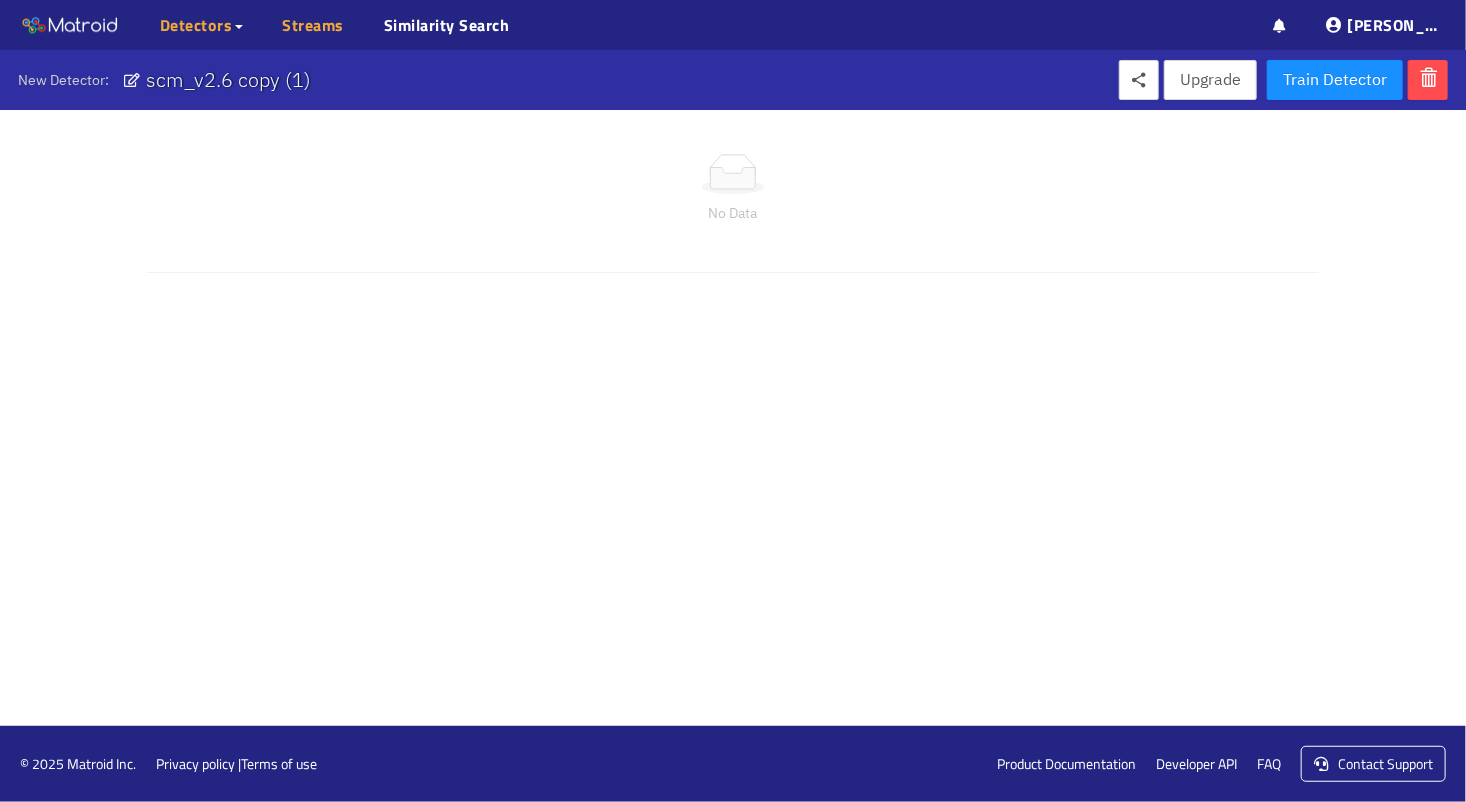 click on "Streams" at bounding box center (314, 25) 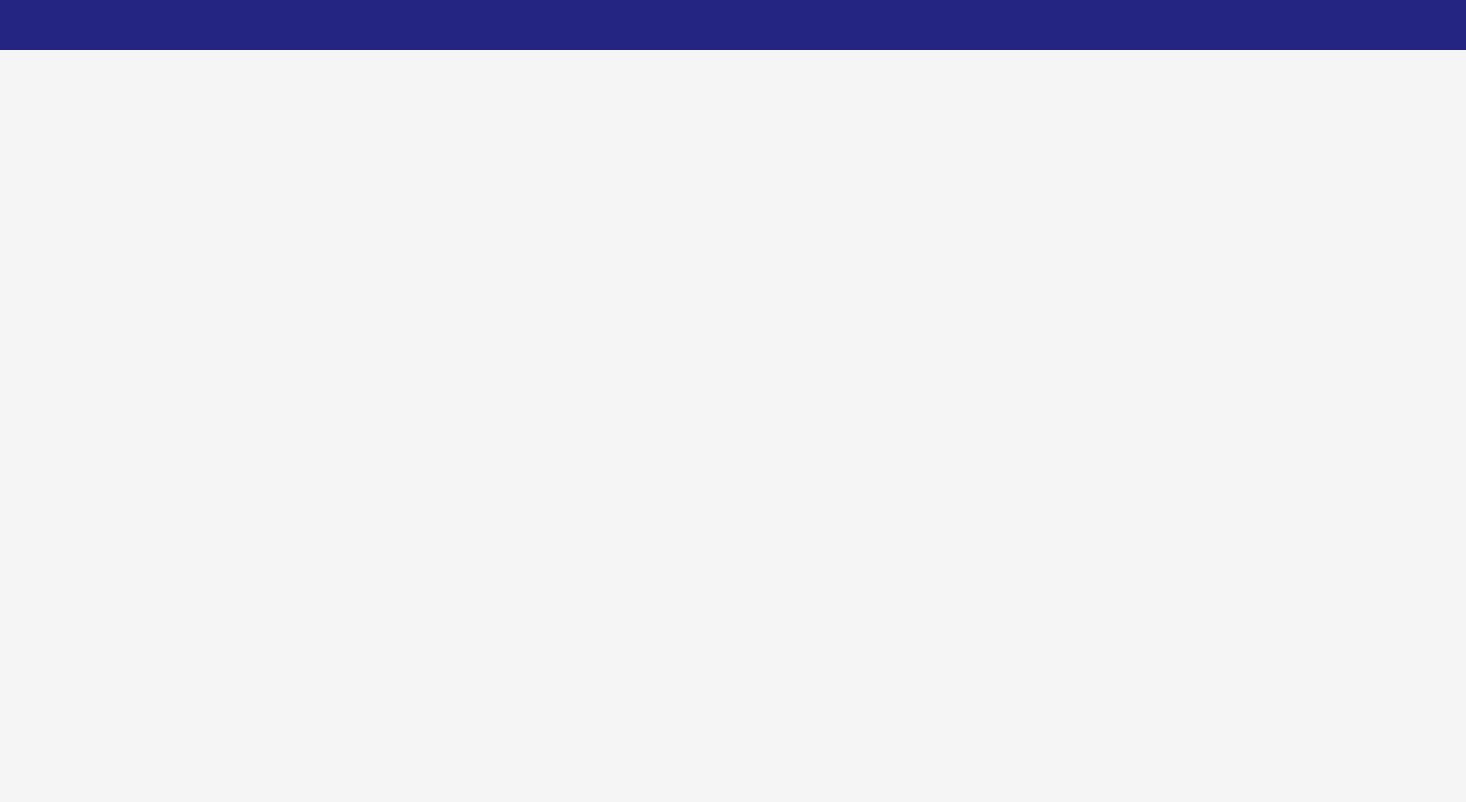 scroll, scrollTop: 0, scrollLeft: 0, axis: both 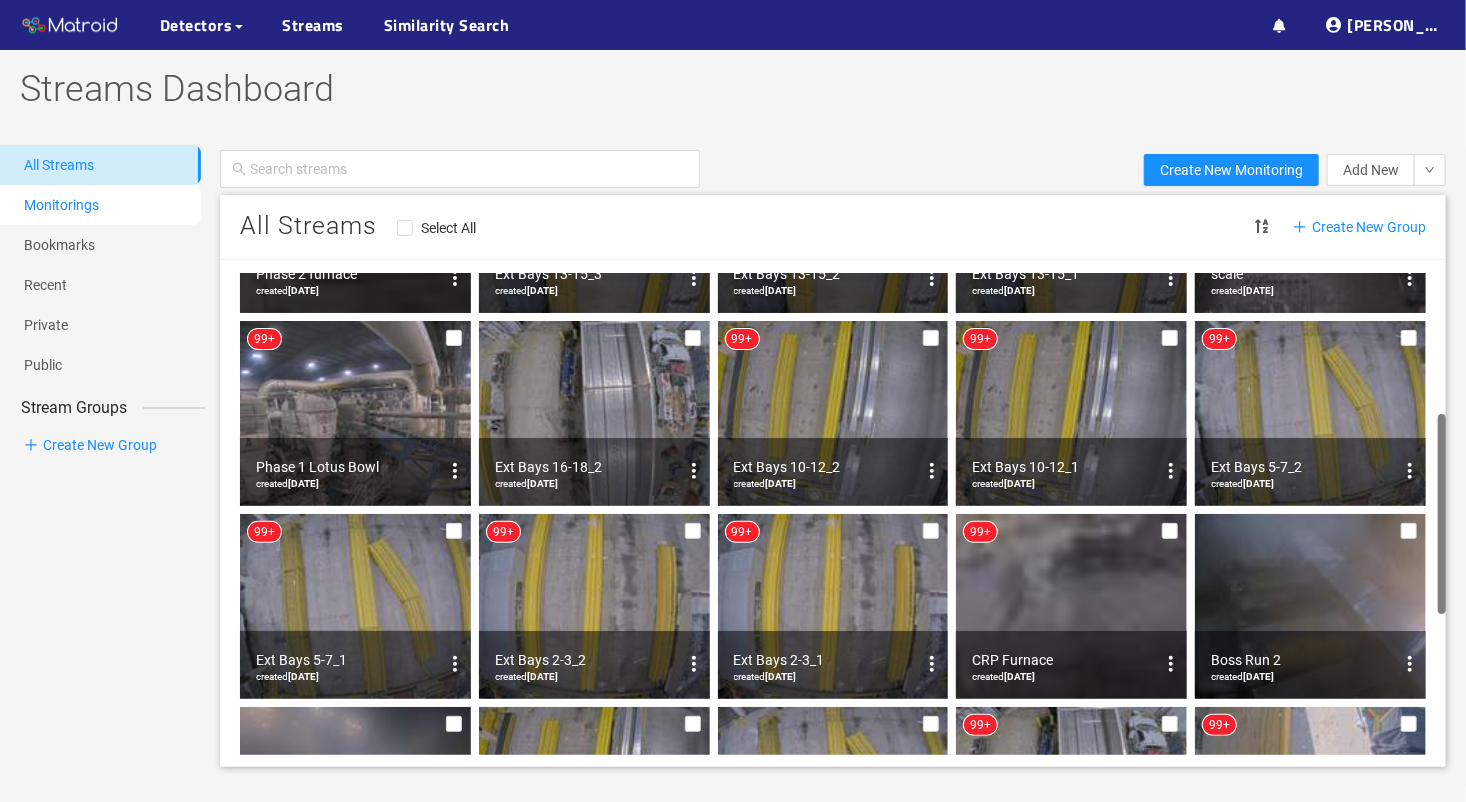 click on "Monitorings" at bounding box center [61, 205] 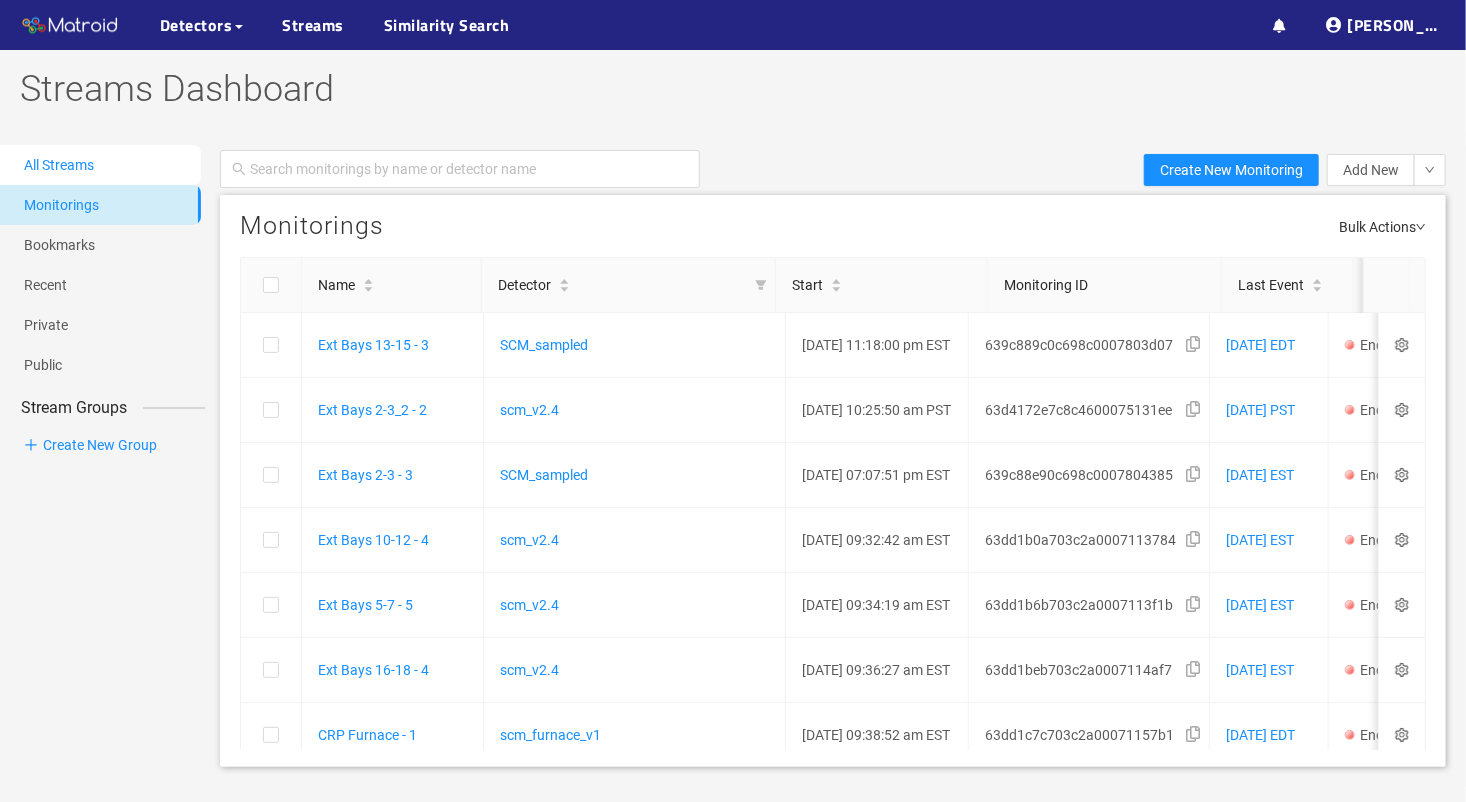 click on "All Streams" at bounding box center (59, 165) 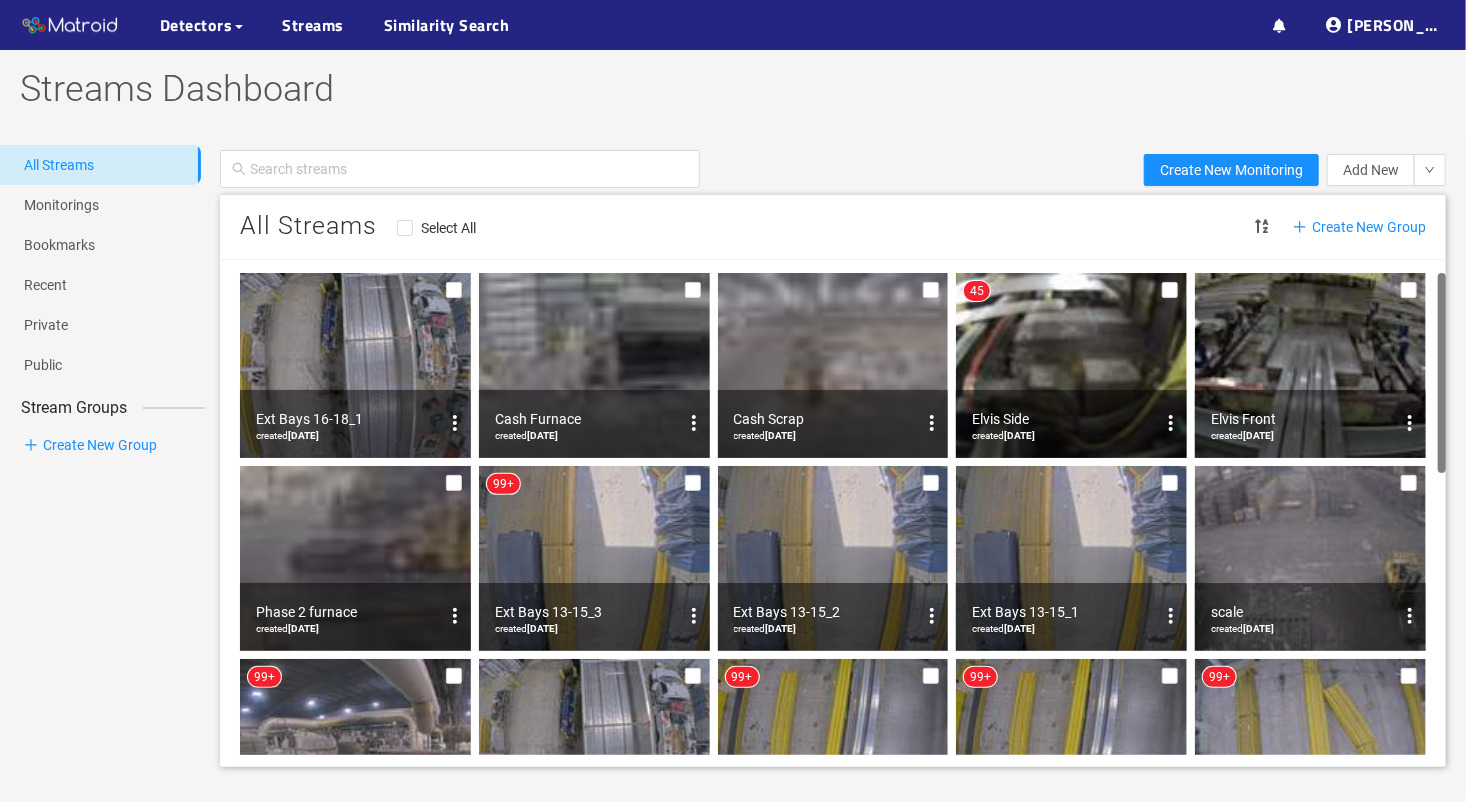 click at bounding box center (355, 365) 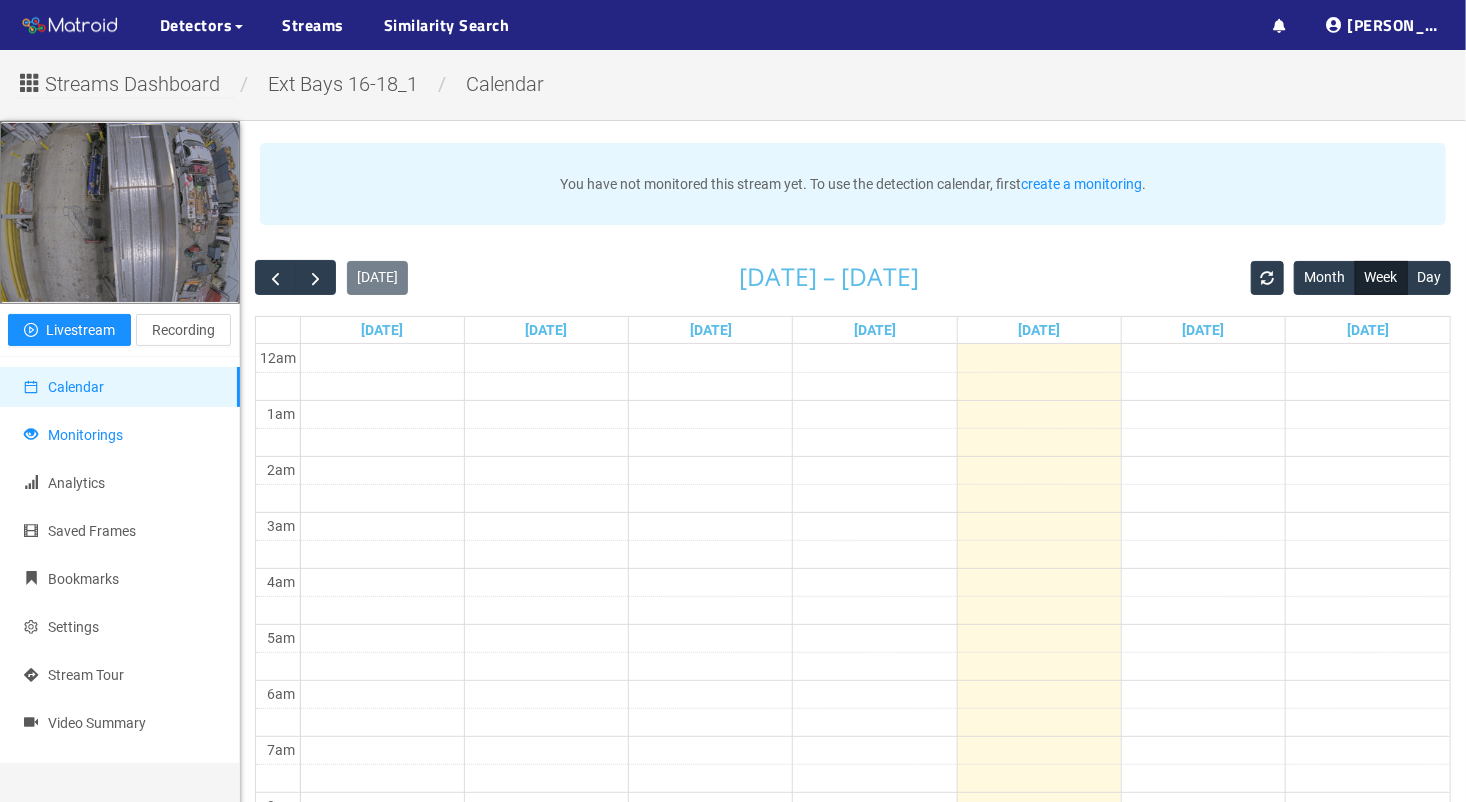 click on "Monitorings" at bounding box center [120, 435] 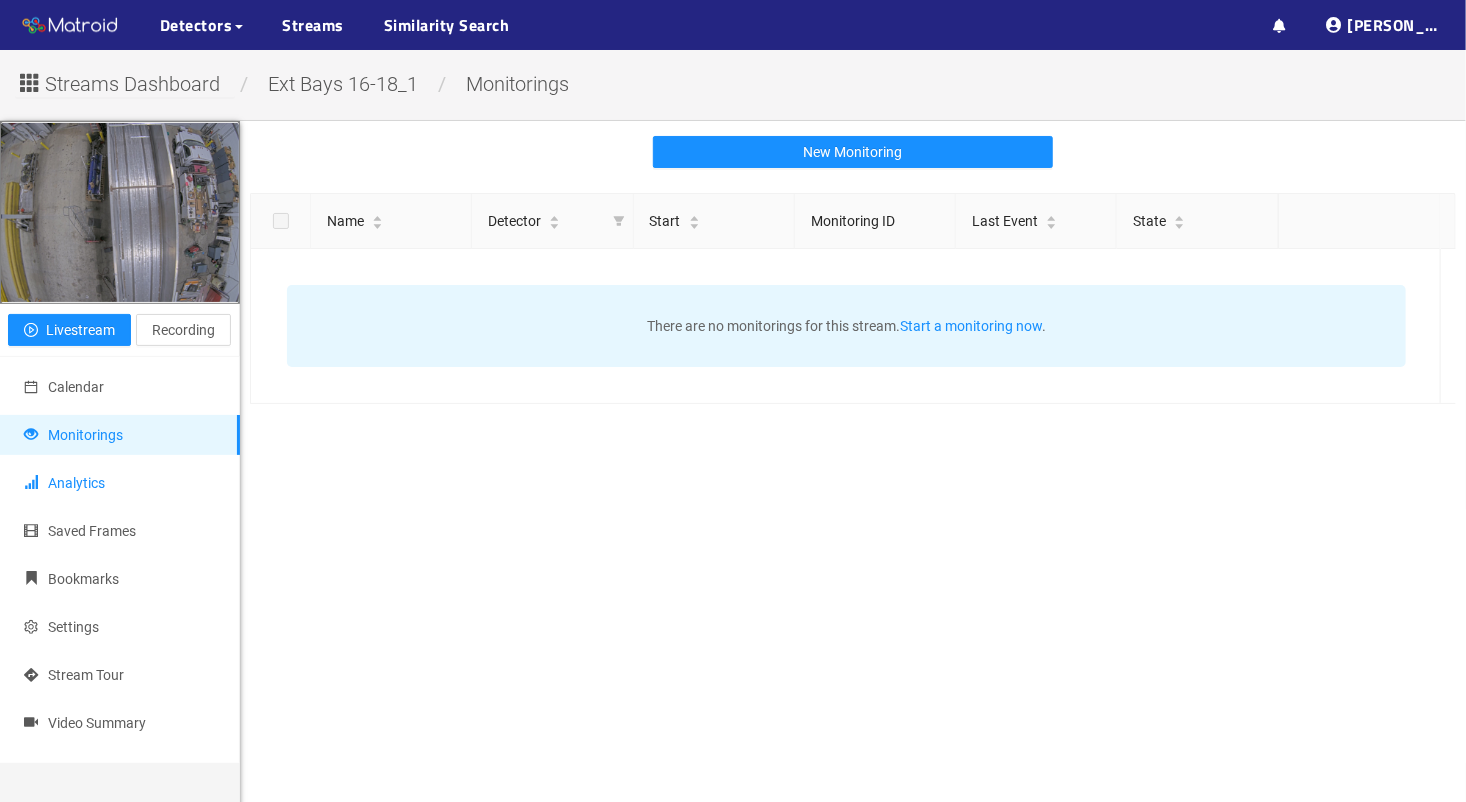 click on "Analytics" at bounding box center [120, 483] 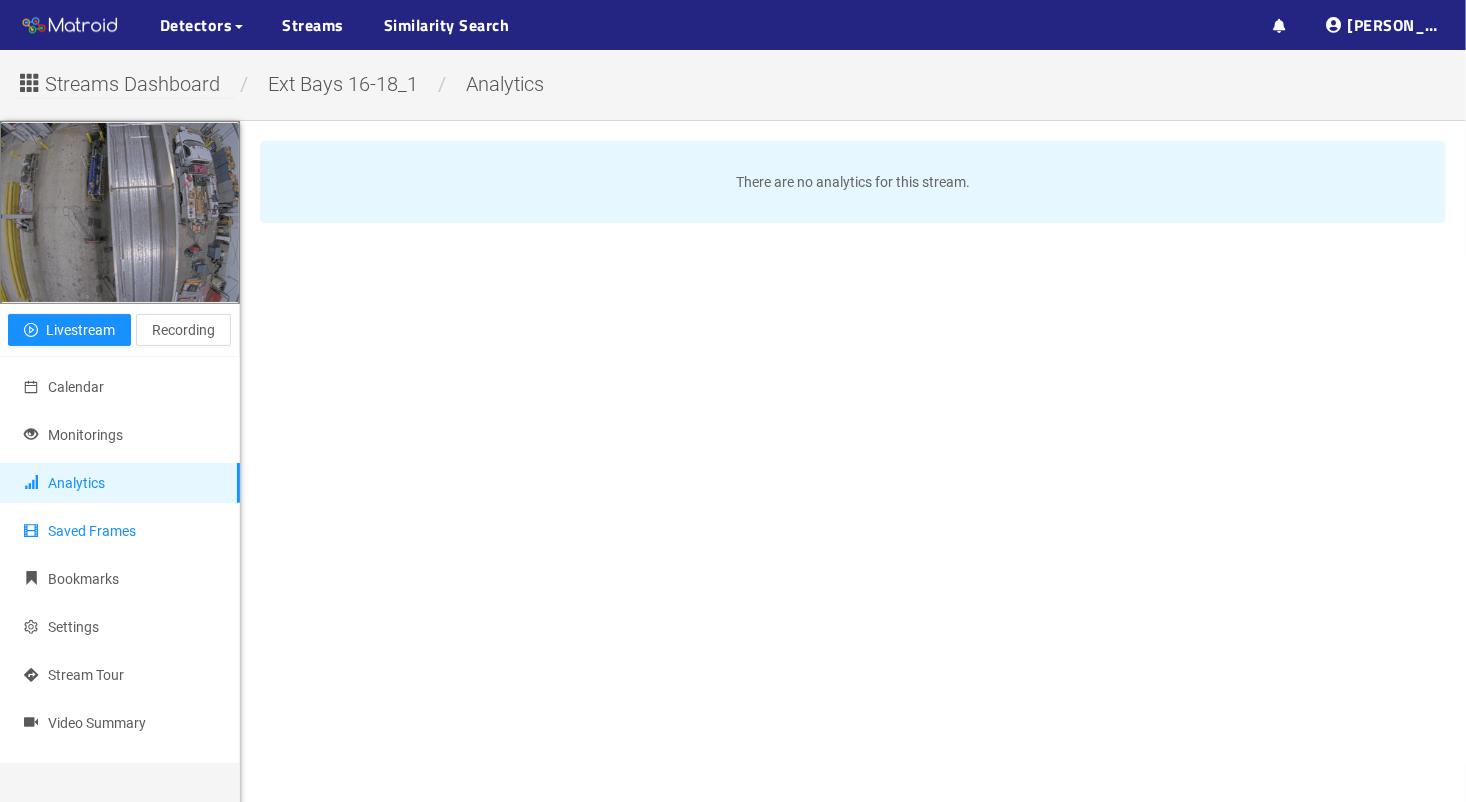 click on "Saved Frames" at bounding box center [92, 531] 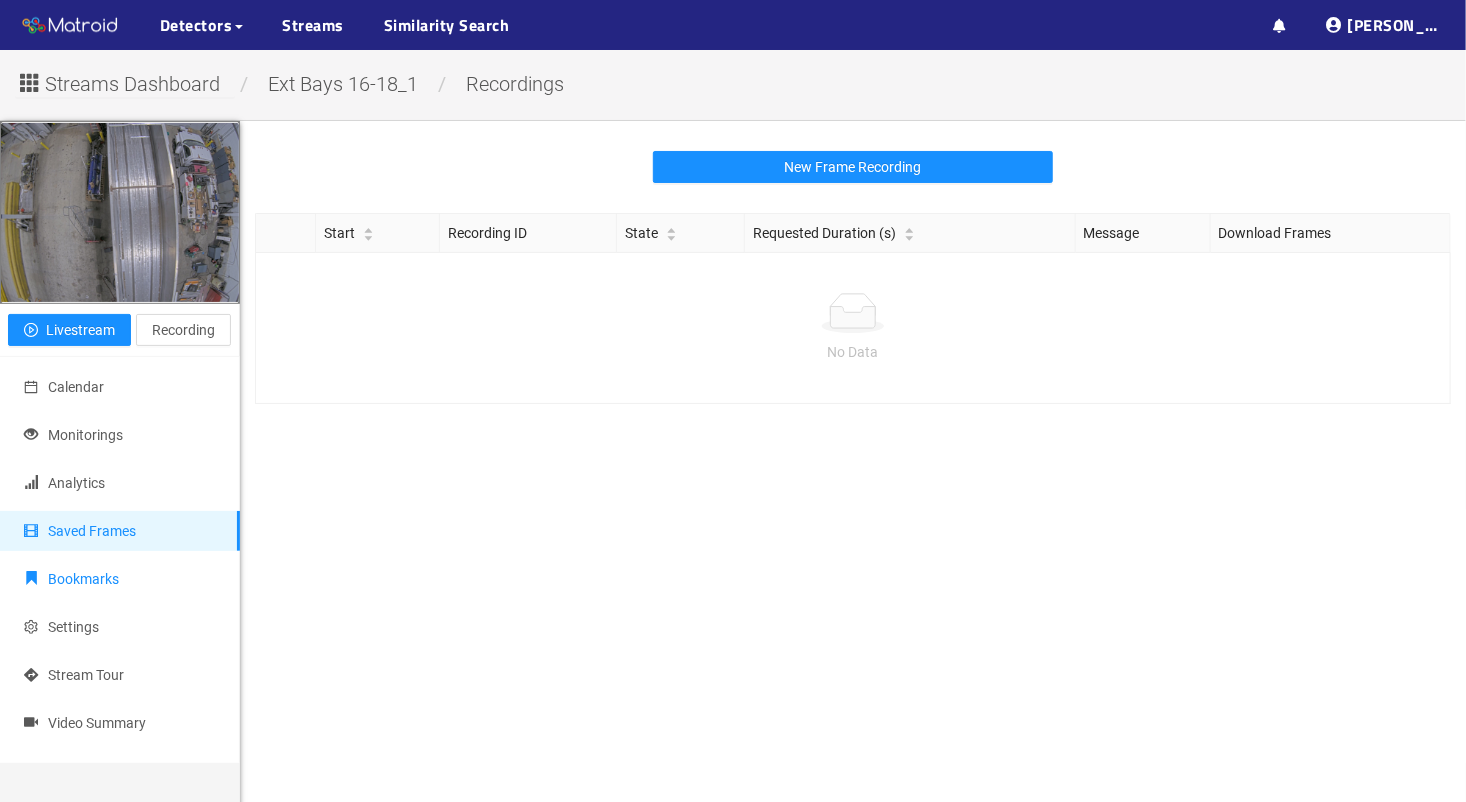 click on "Bookmarks" at bounding box center [83, 579] 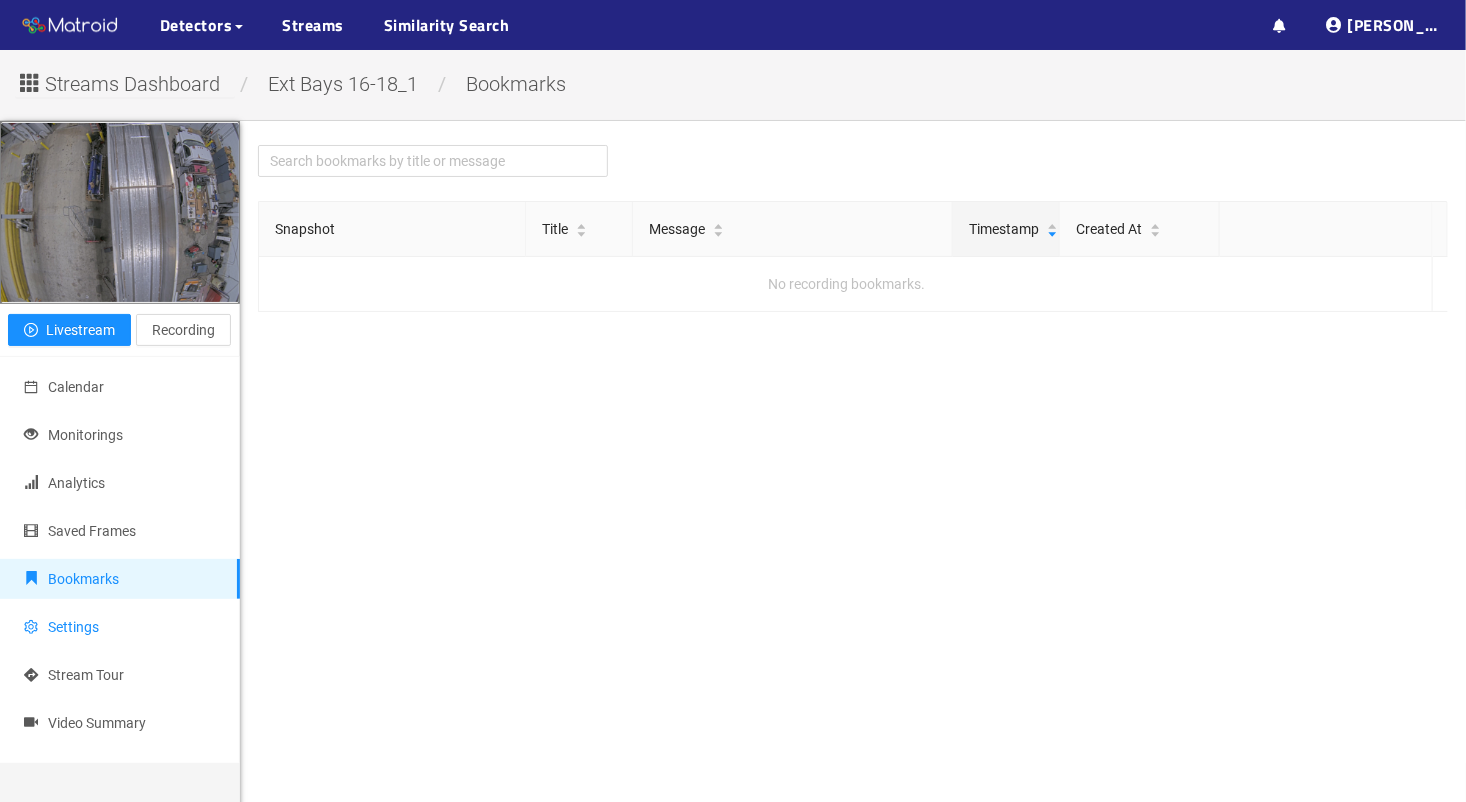 click on "Settings" at bounding box center (73, 627) 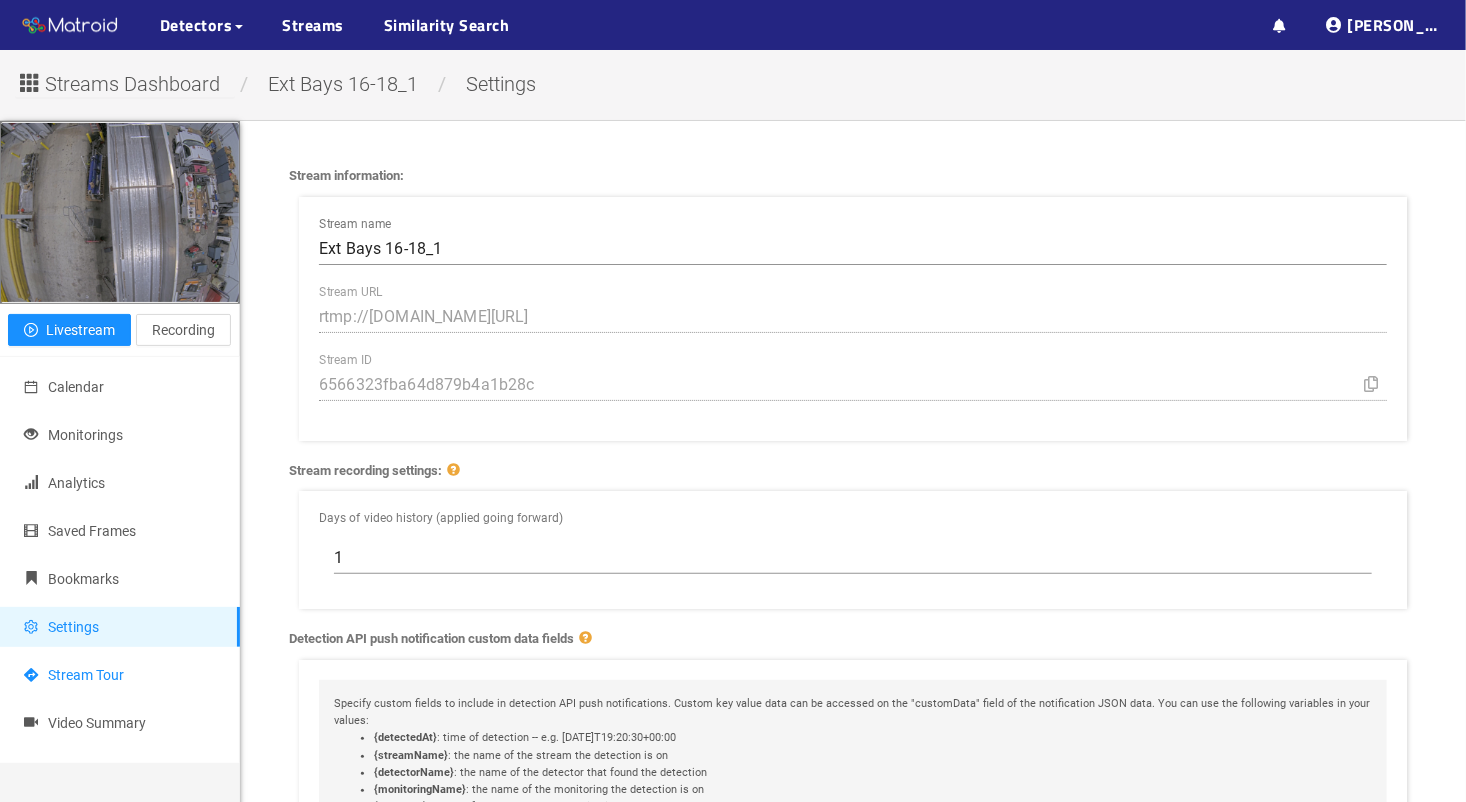 click on "Stream Tour" at bounding box center [74, 675] 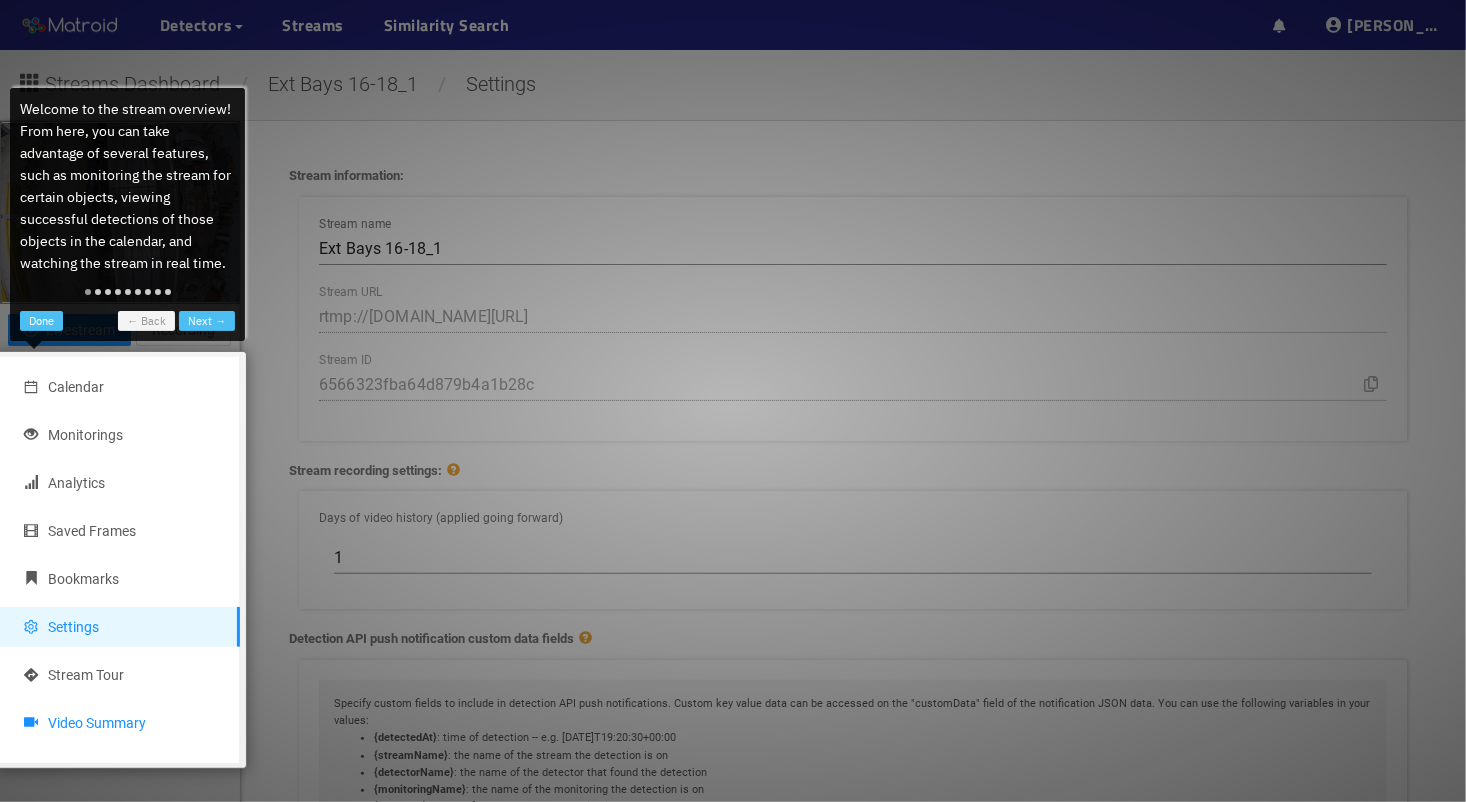 click on "Video Summary" at bounding box center [120, 723] 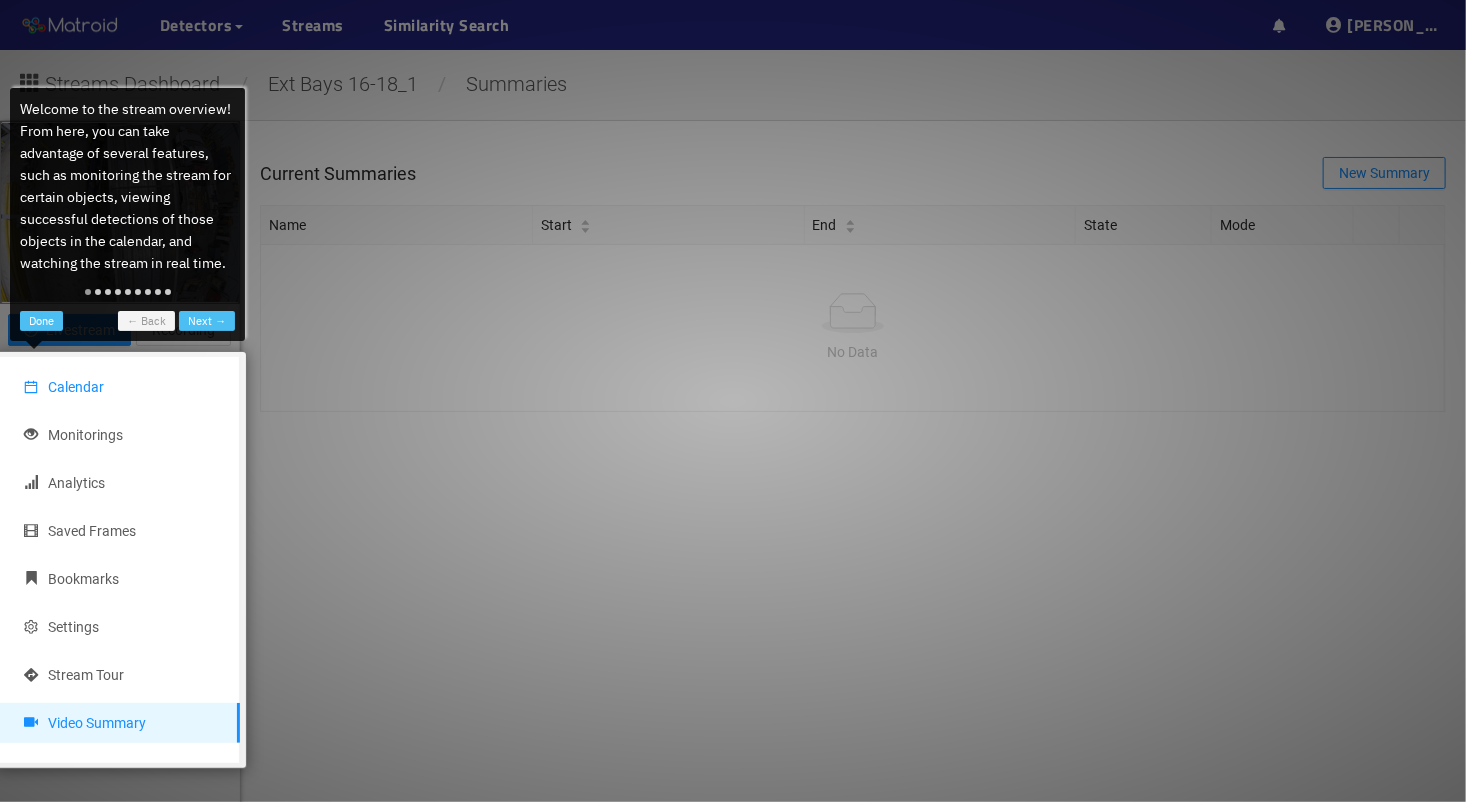 click on "Calendar" at bounding box center (120, 387) 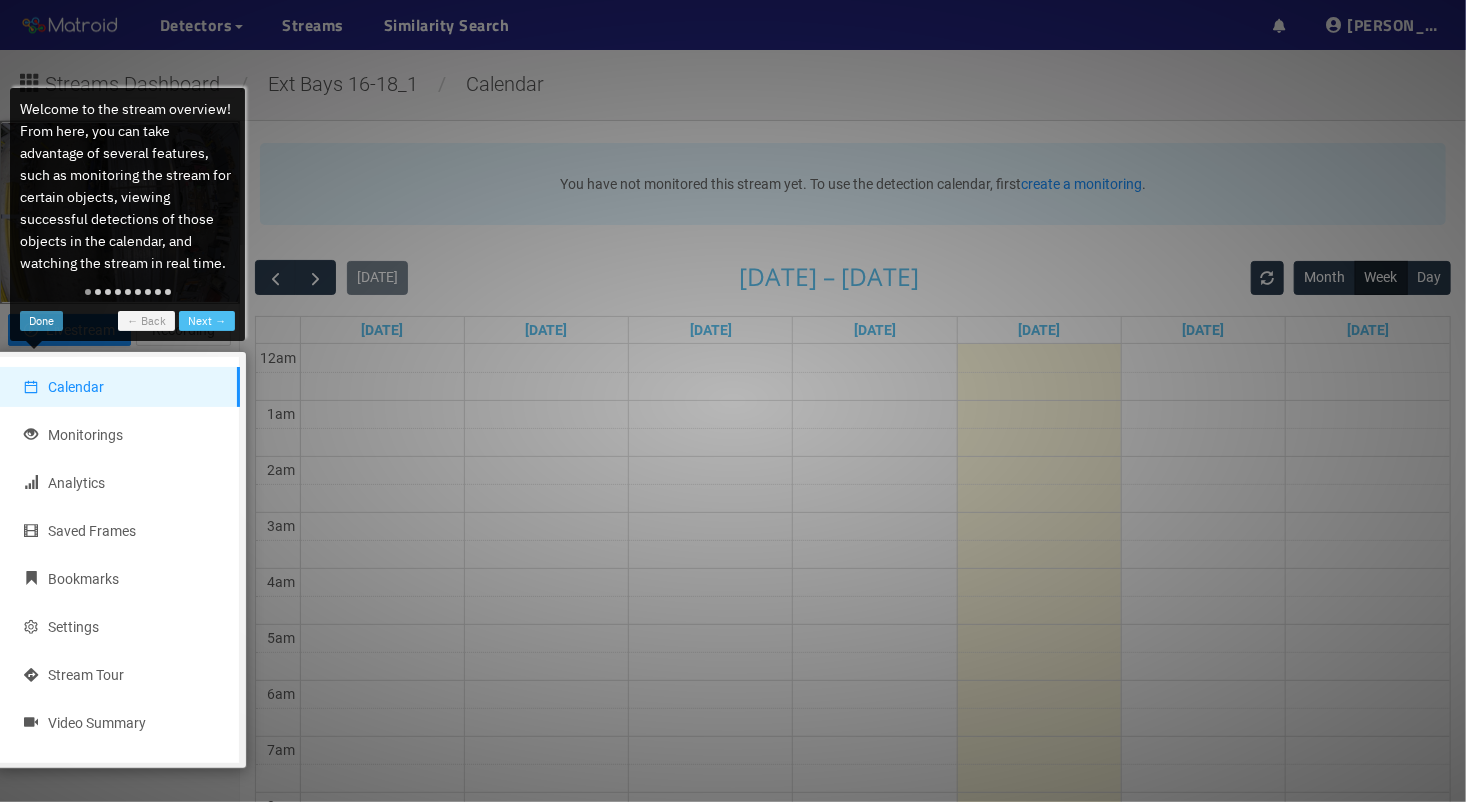 click on "Done" at bounding box center (41, 321) 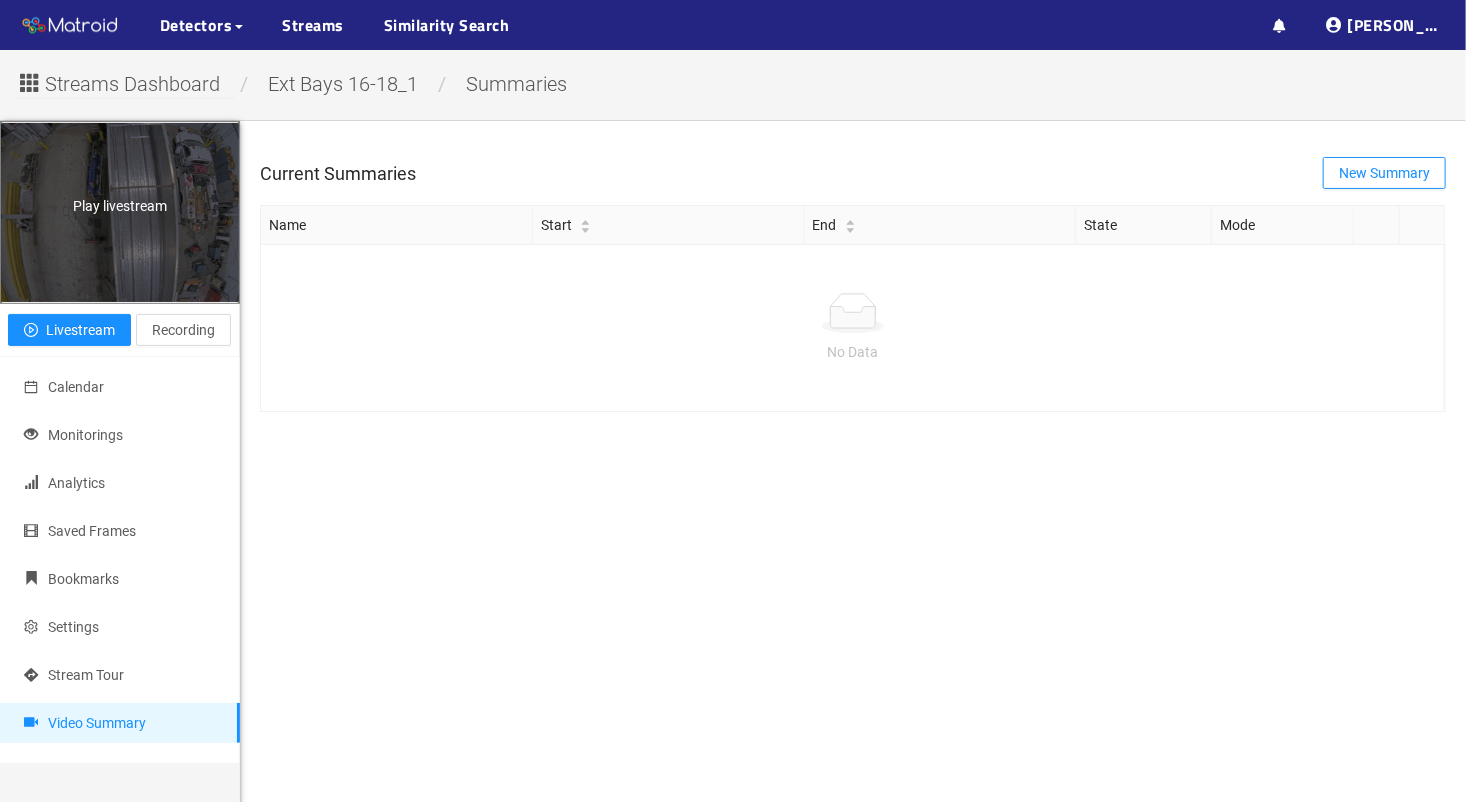 click on "Play livestream" at bounding box center (120, 206) 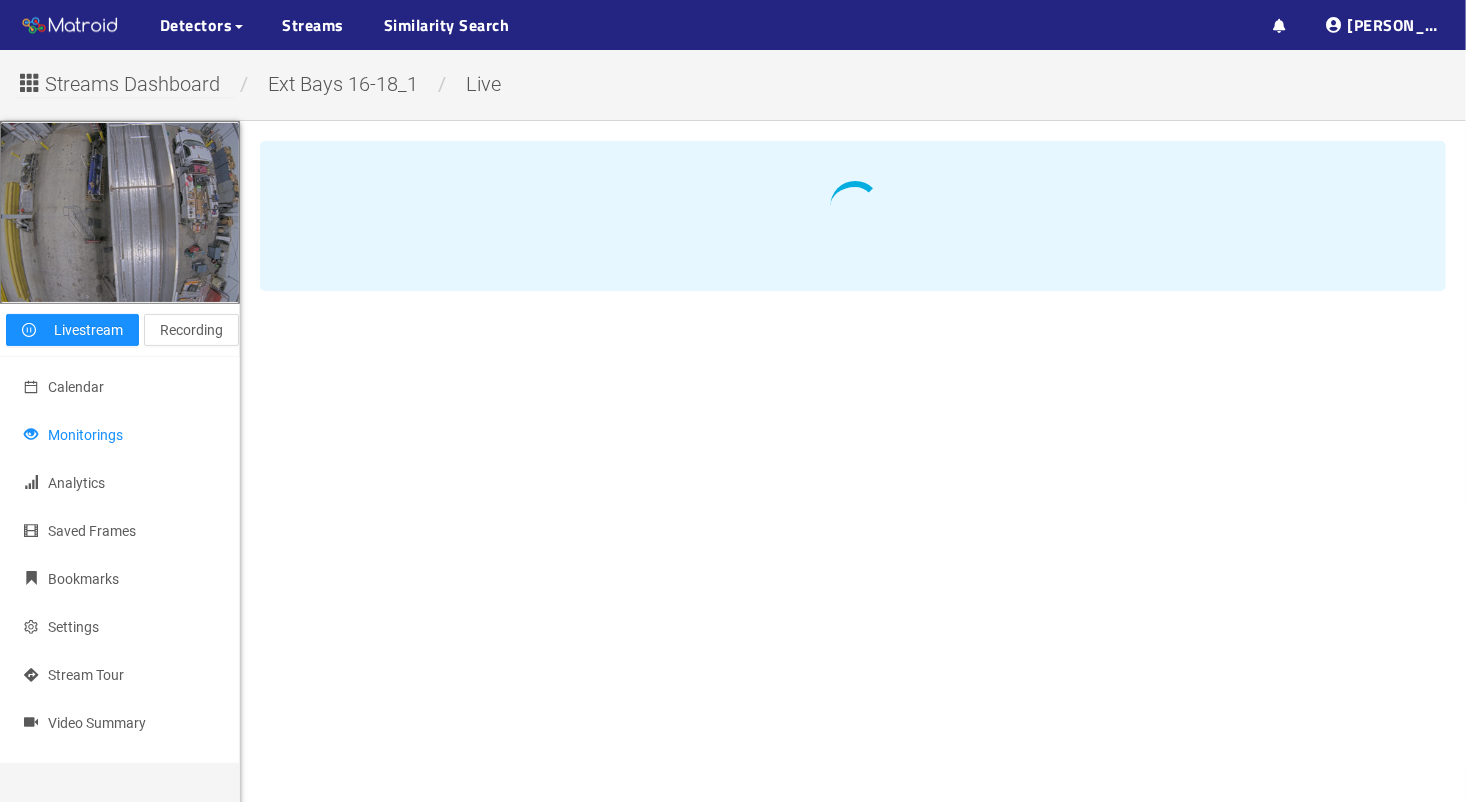 click on "Monitorings" at bounding box center (85, 435) 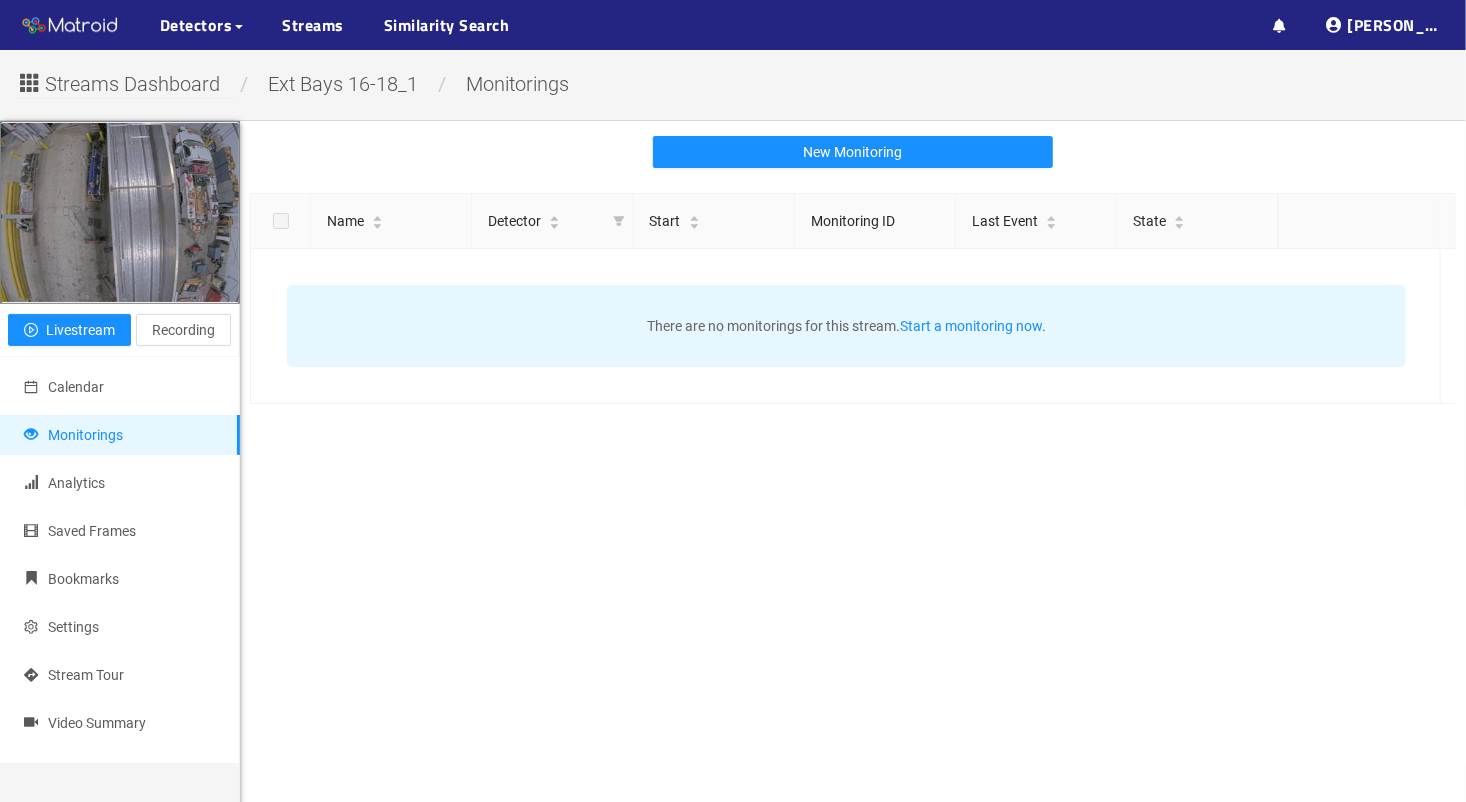 click on "Streams Dashboard" at bounding box center [132, 84] 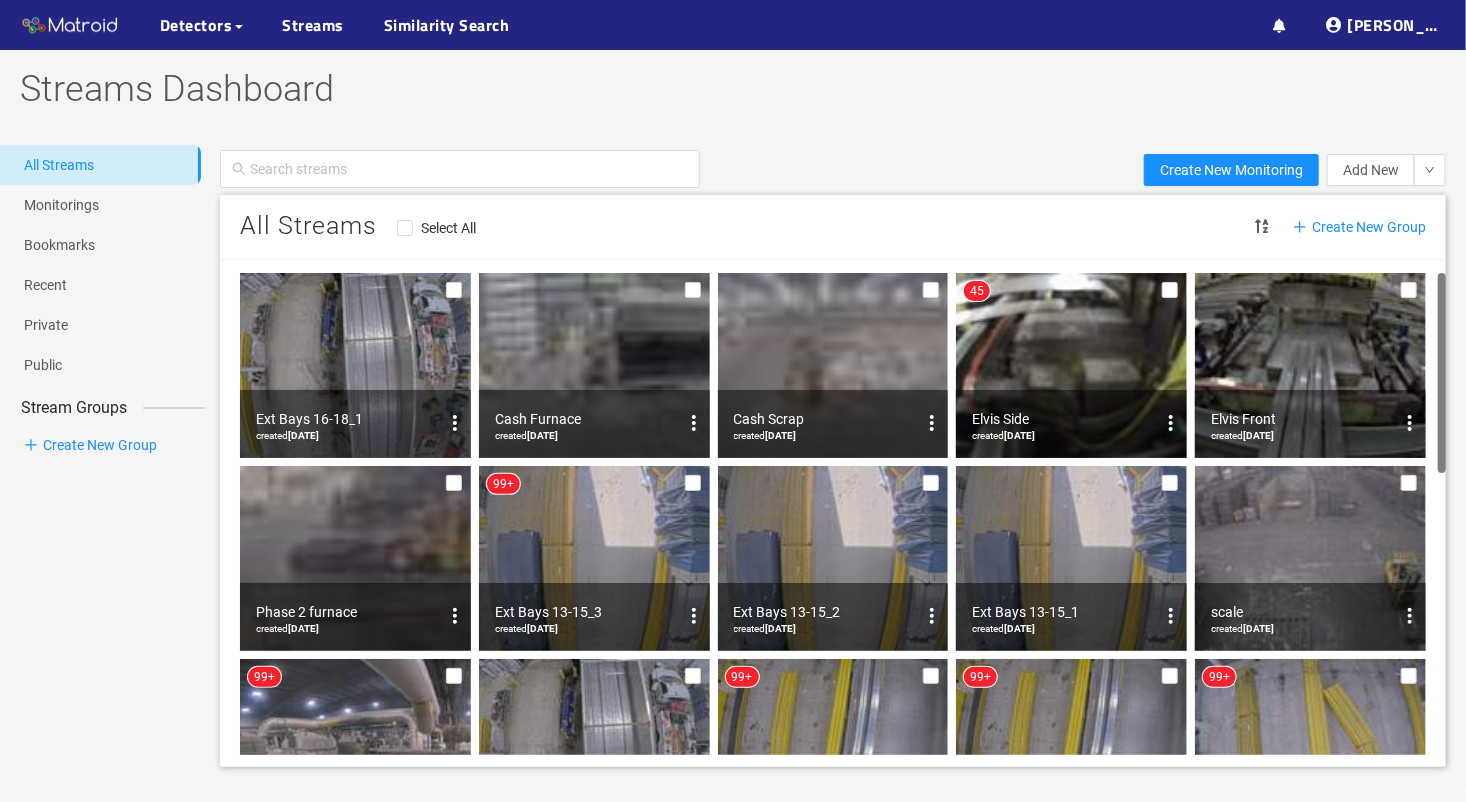 scroll, scrollTop: 191, scrollLeft: 0, axis: vertical 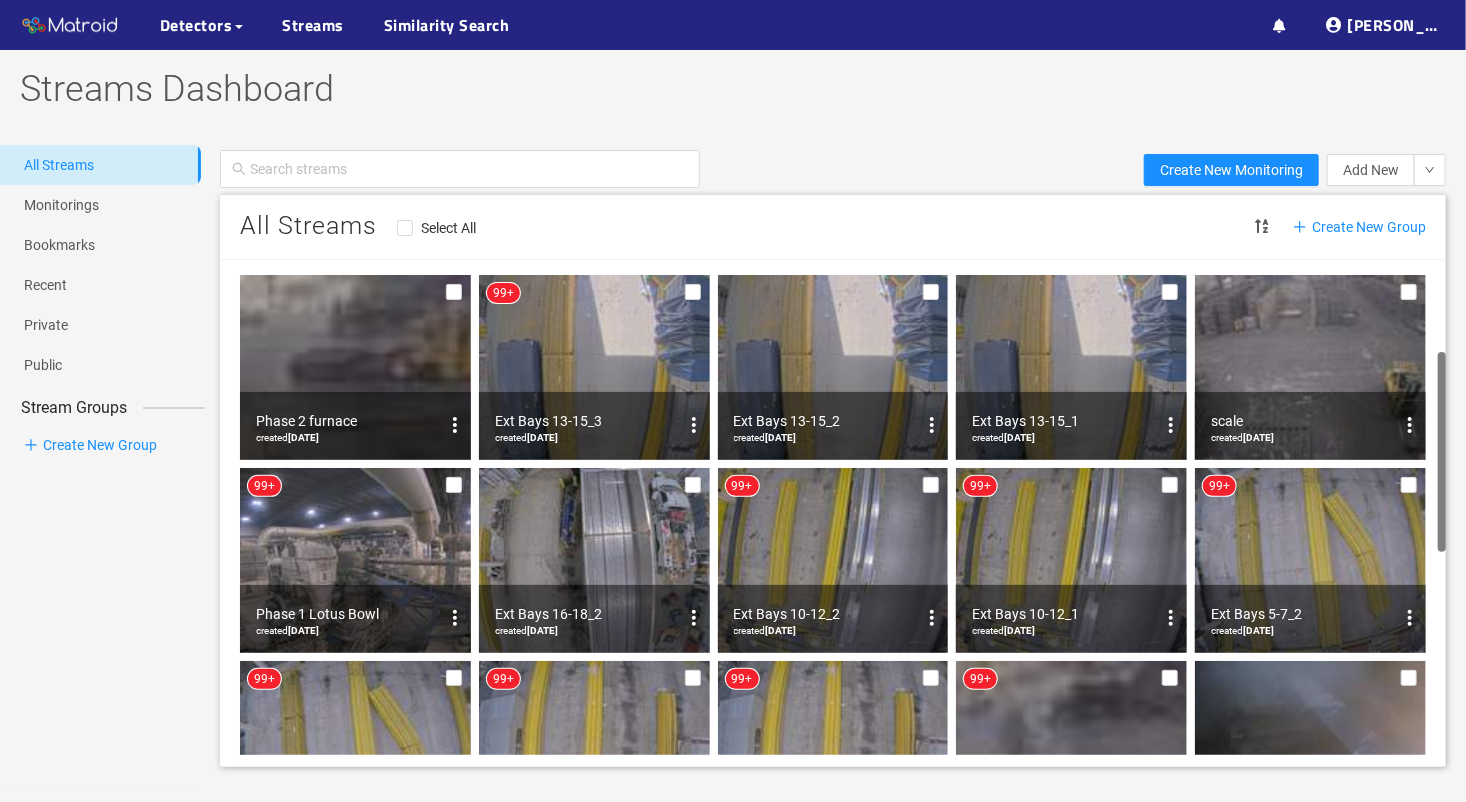 click on "Ext Bays 10-12_1 created  01/25/2023" at bounding box center (1071, 619) 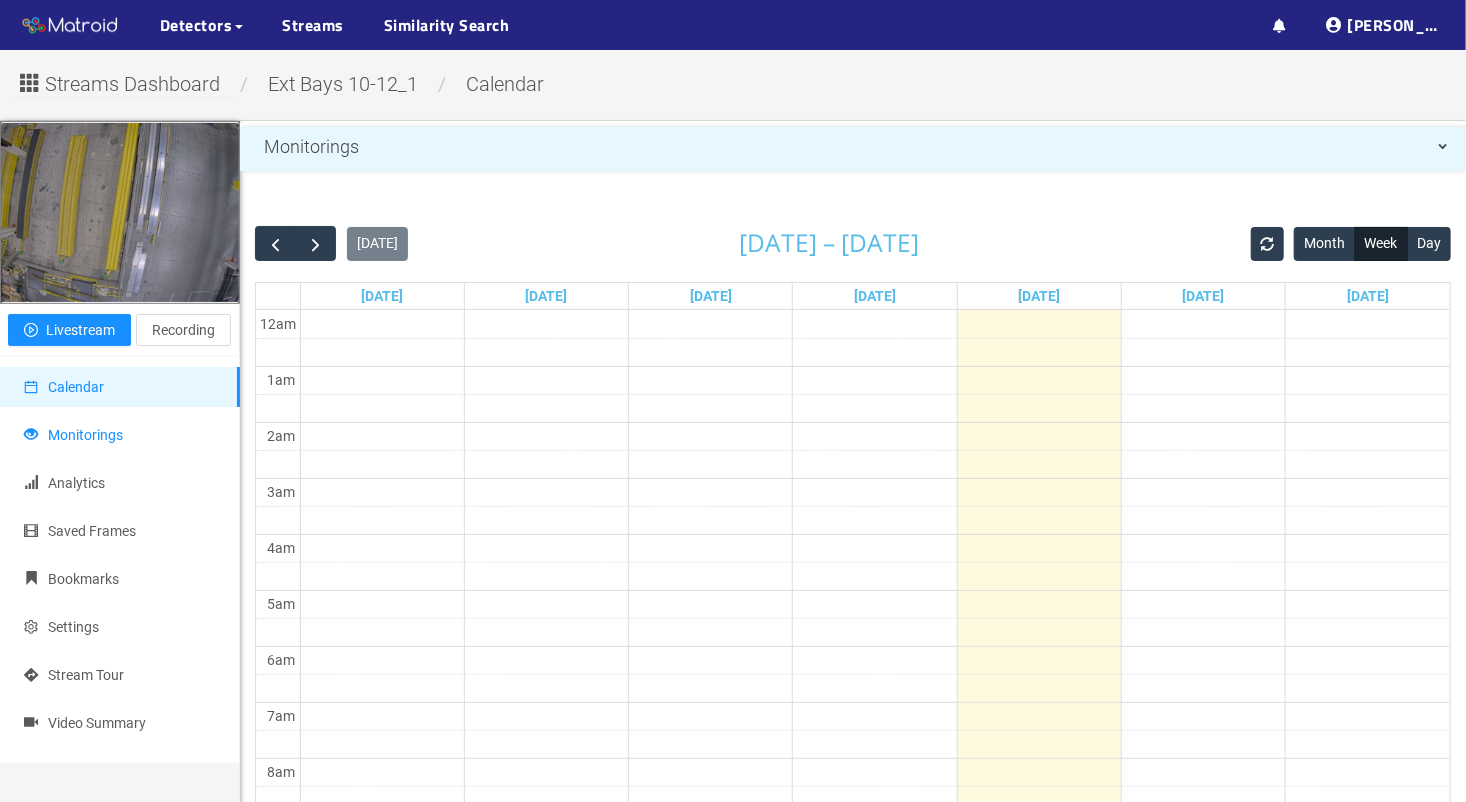 click on "Monitorings" at bounding box center (120, 435) 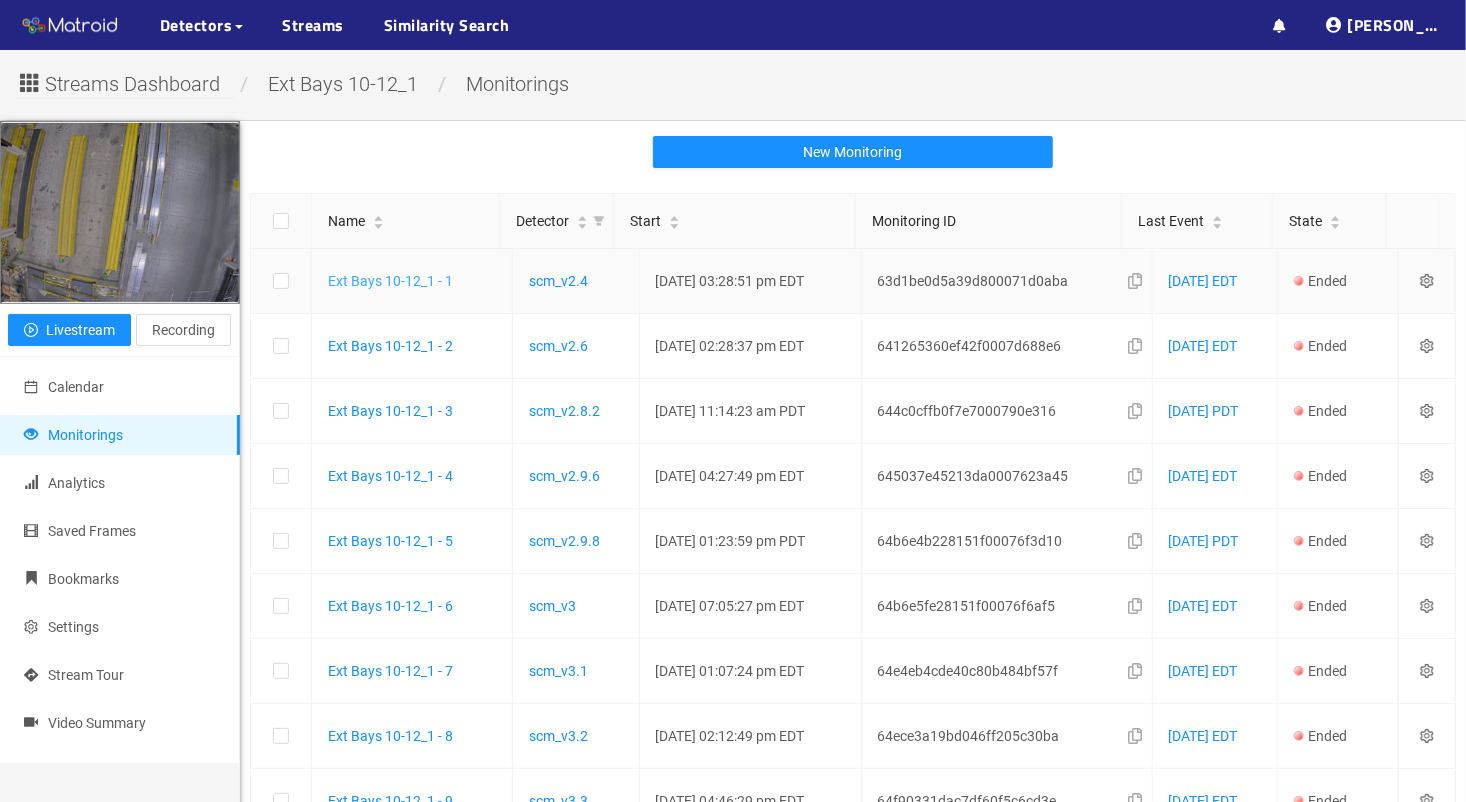 click on "Ext Bays 10-12_1 - 1" at bounding box center [390, 281] 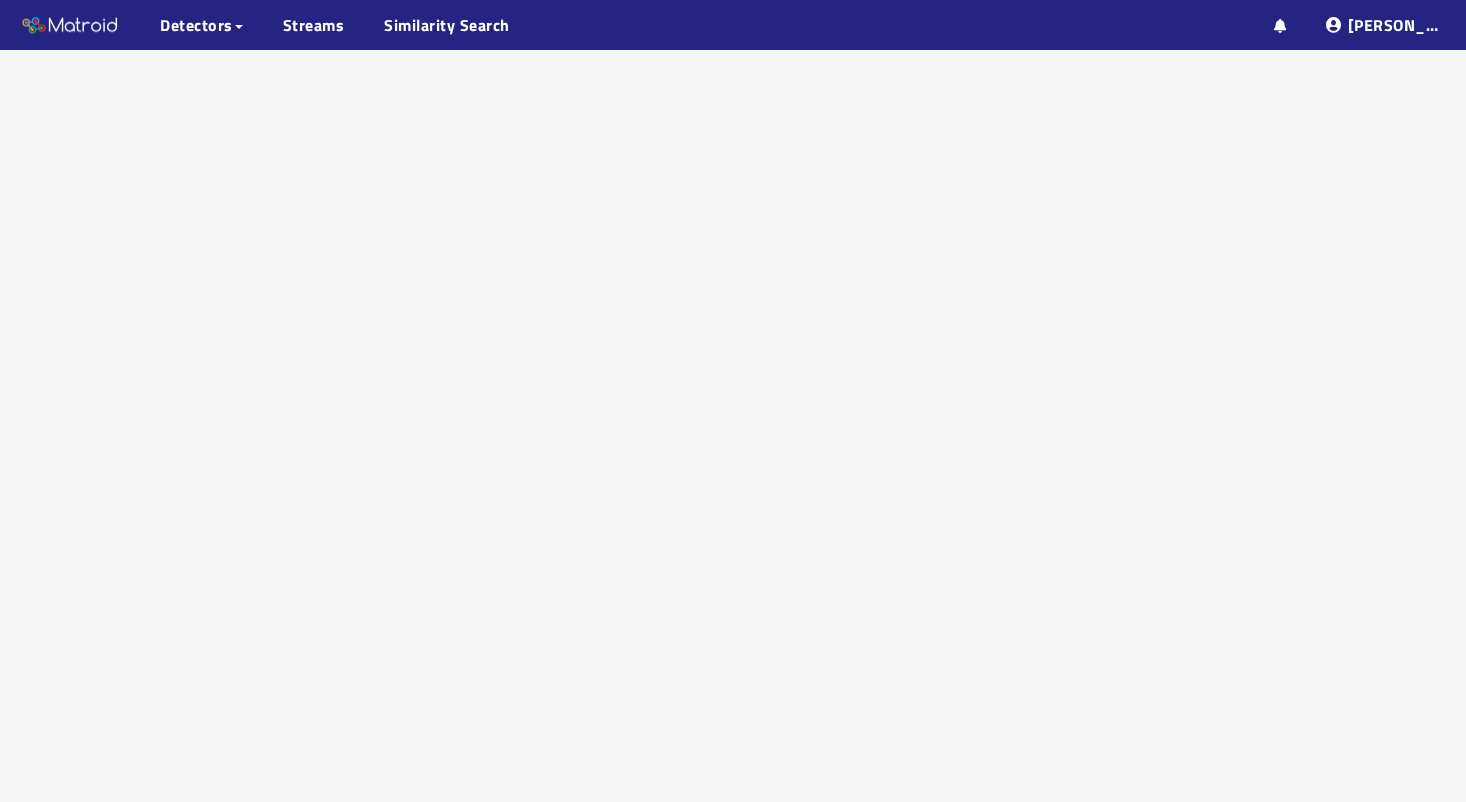 scroll, scrollTop: 0, scrollLeft: 0, axis: both 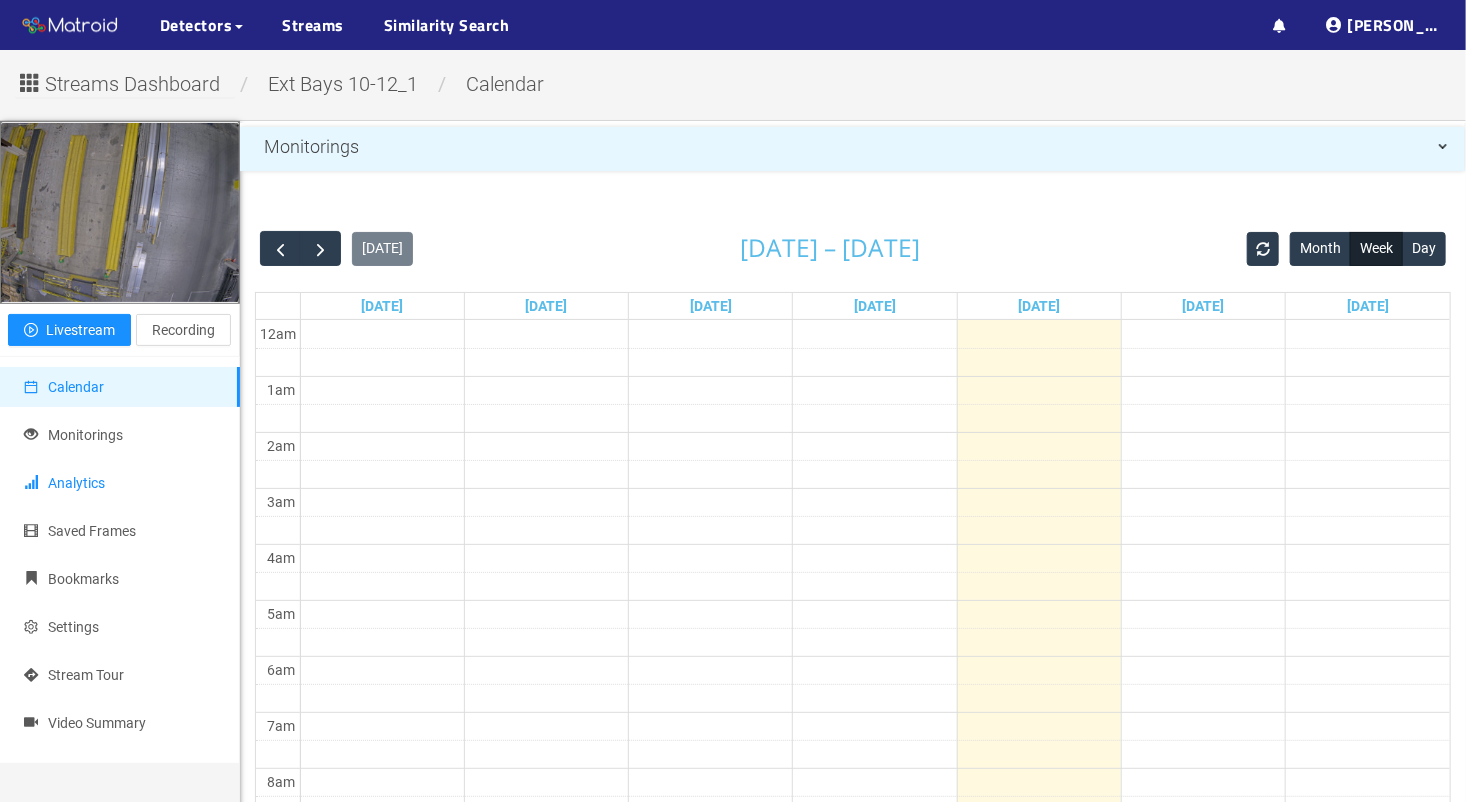 click on "Analytics" at bounding box center (120, 483) 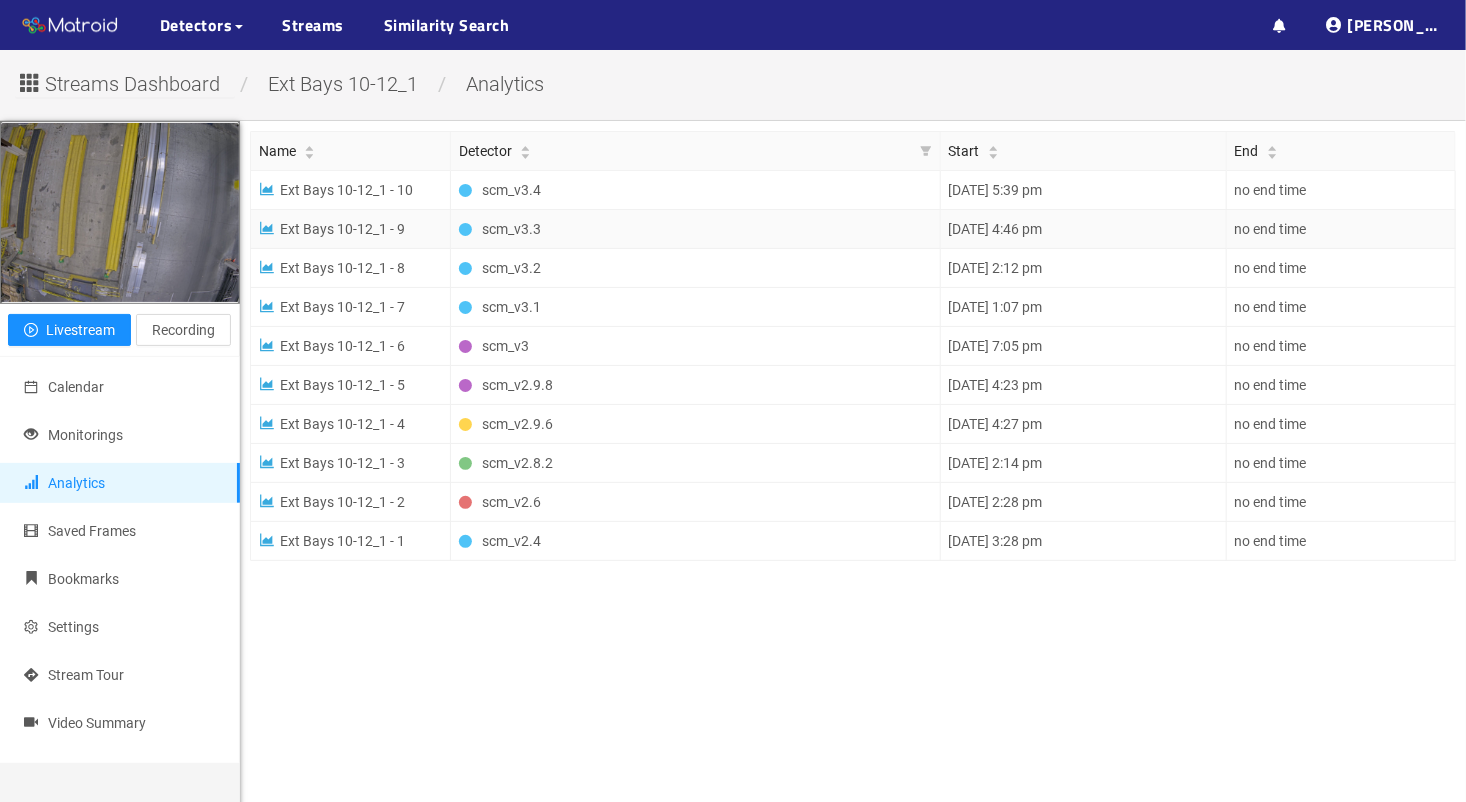 click on "Ext Bays 10-12_1 - 9" at bounding box center [332, 229] 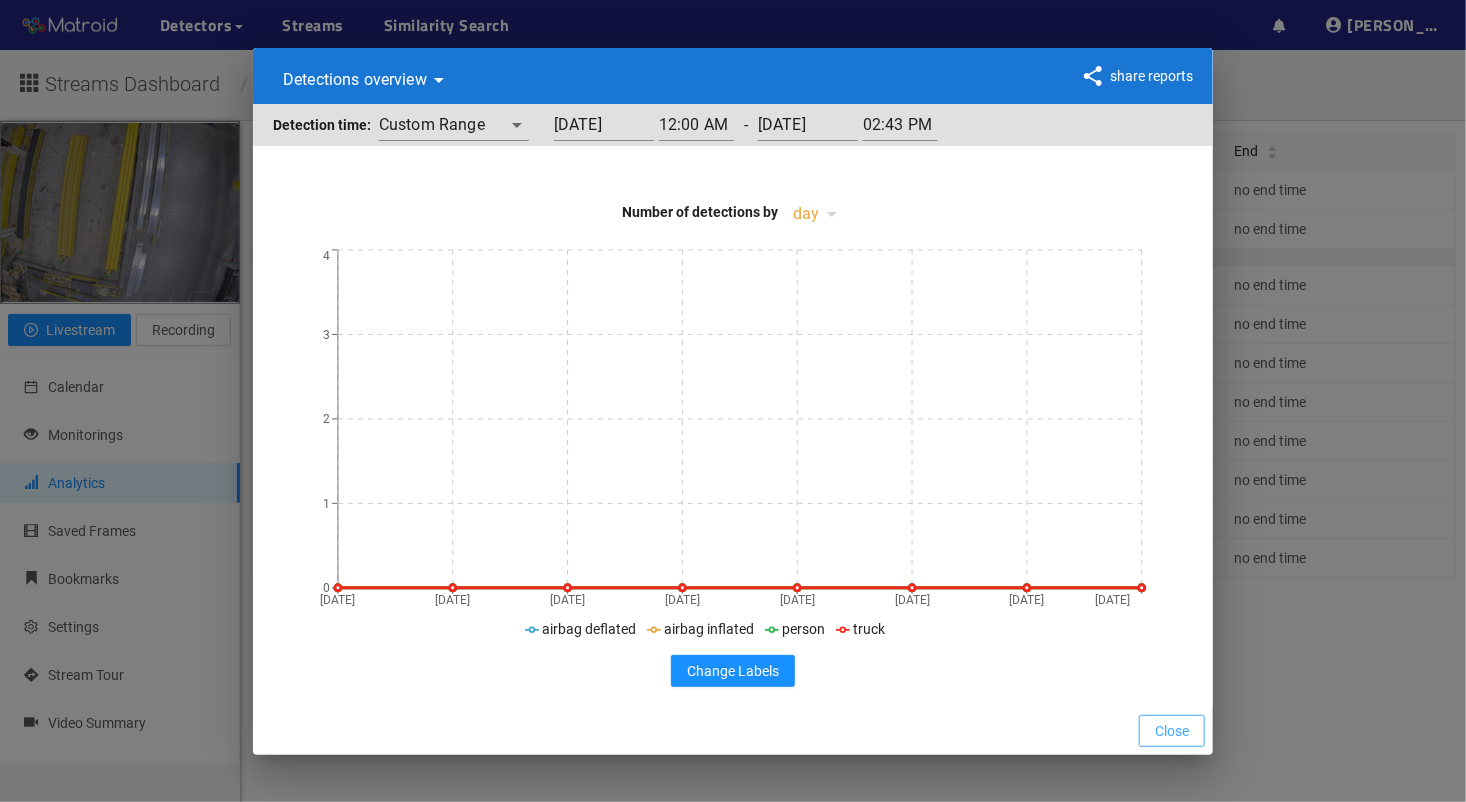 click on "Close" at bounding box center [1172, 731] 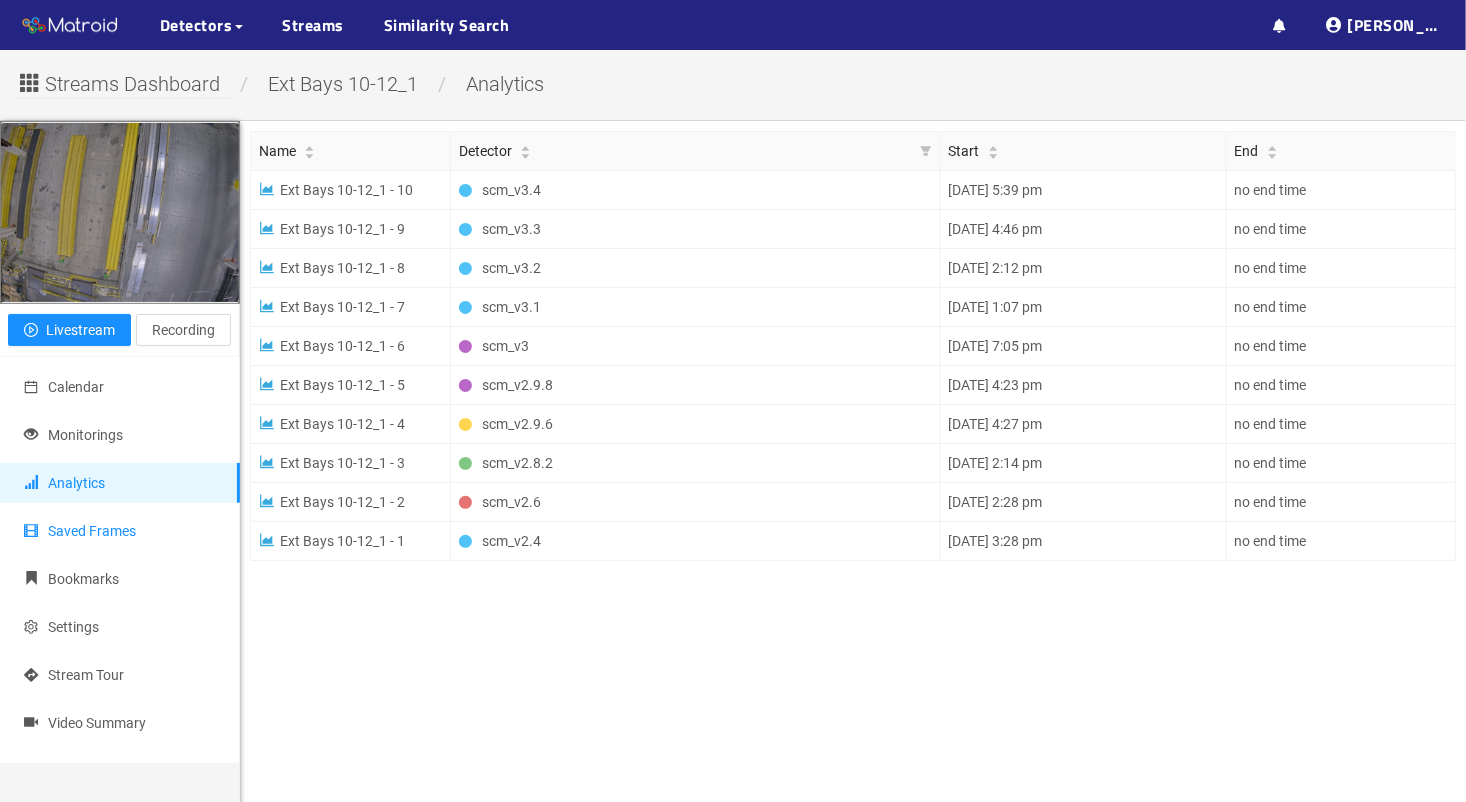 click on "Saved Frames" at bounding box center [120, 531] 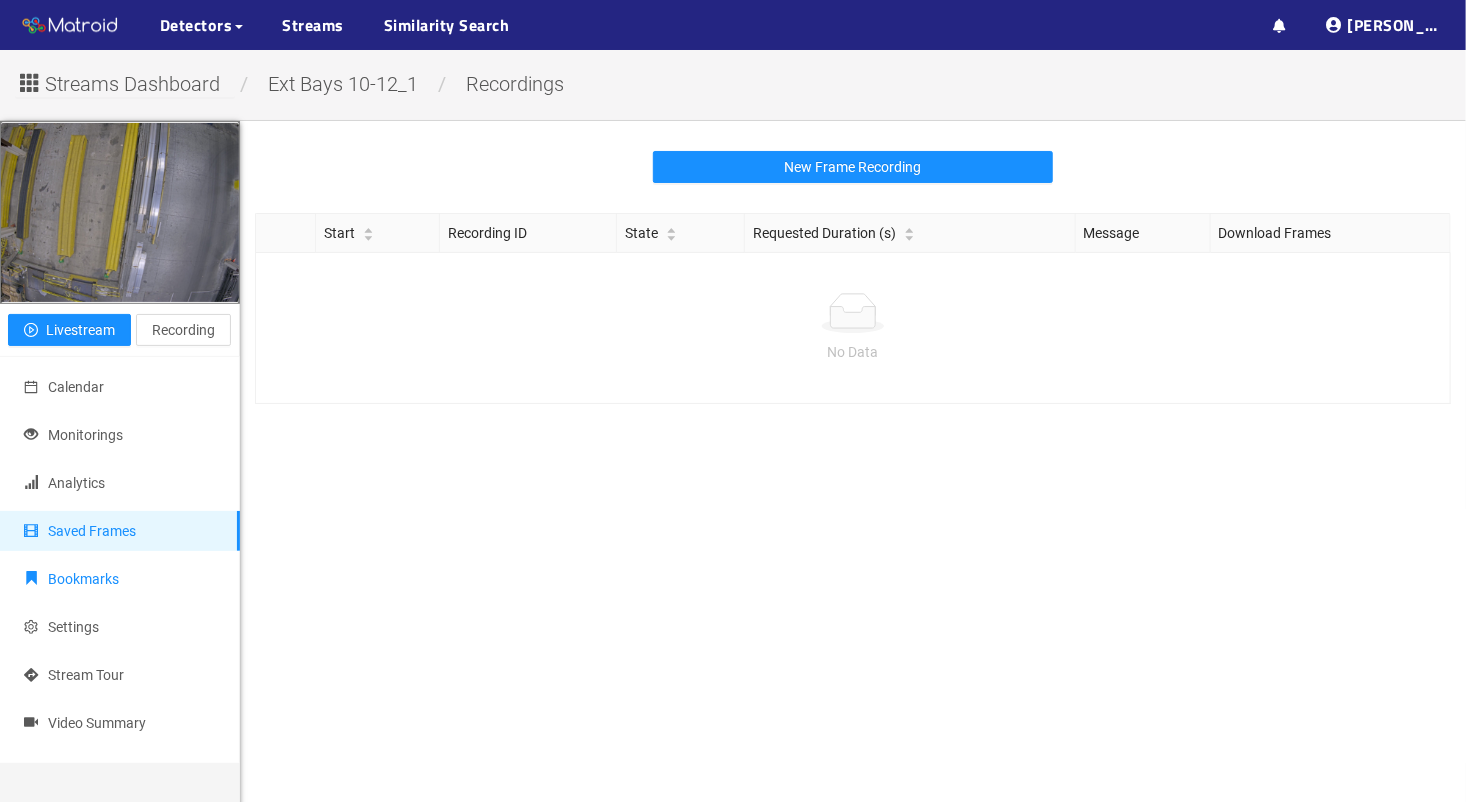 click on "Bookmarks" at bounding box center [120, 579] 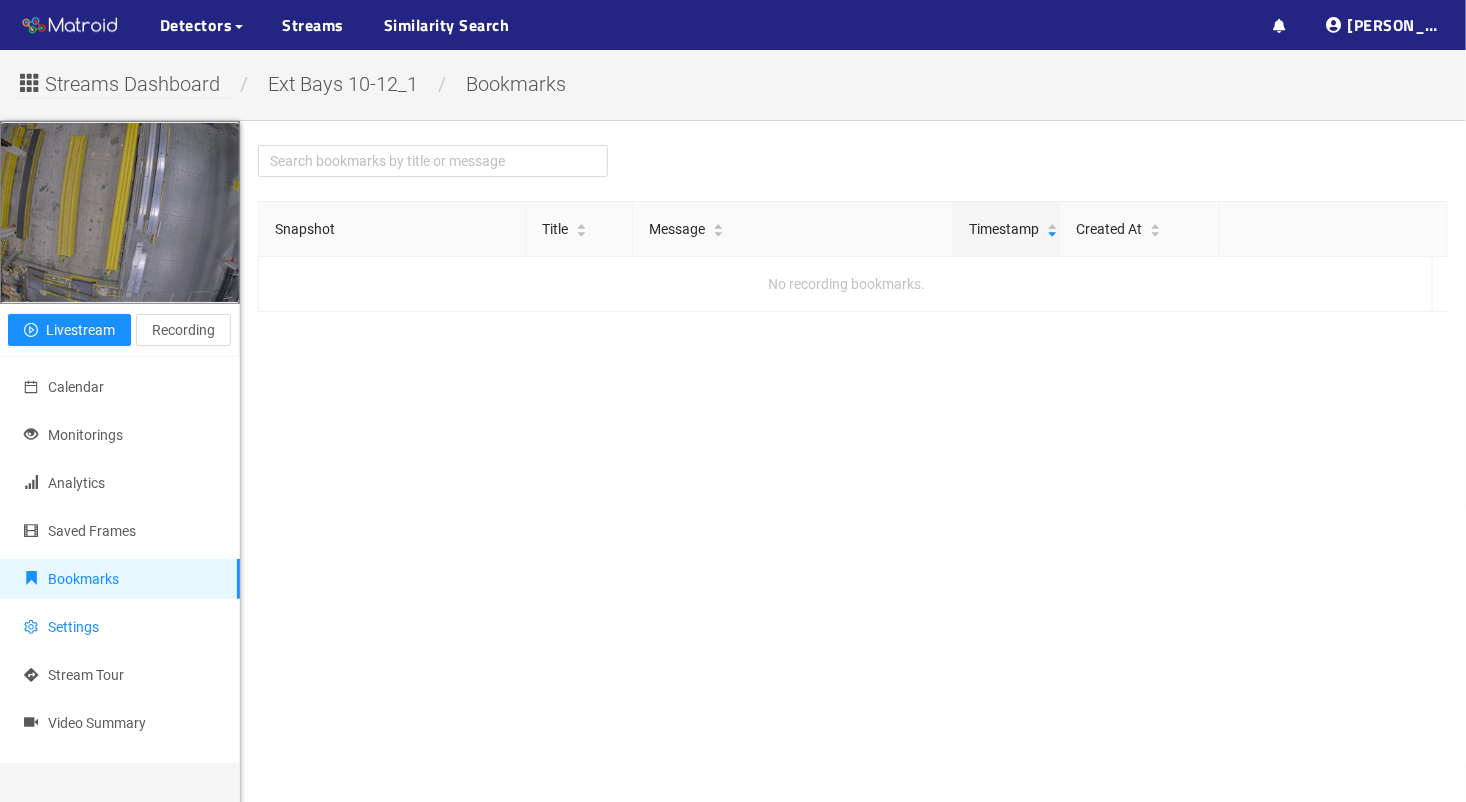 click on "Settings" at bounding box center [120, 627] 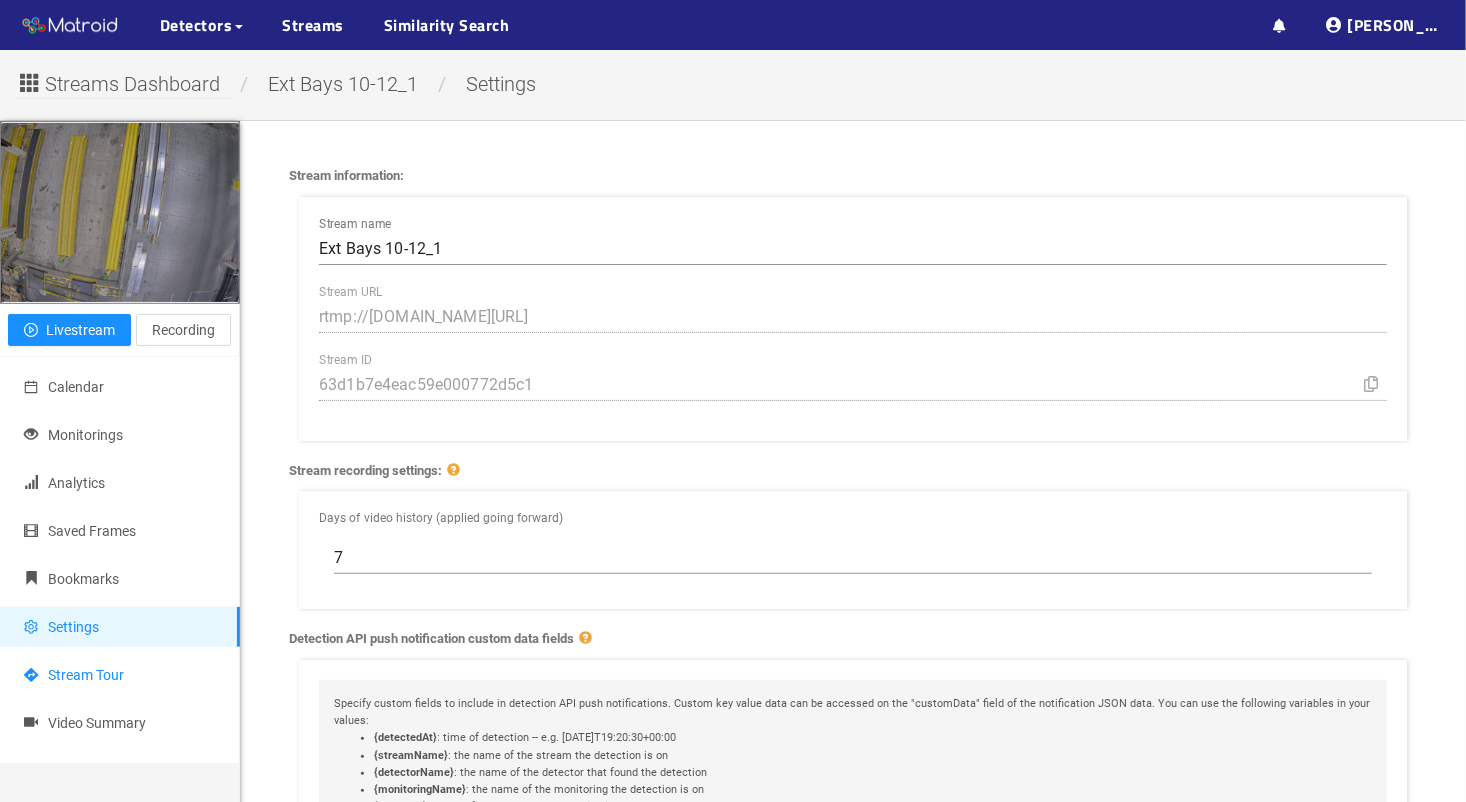 click on "Stream Tour" at bounding box center [74, 675] 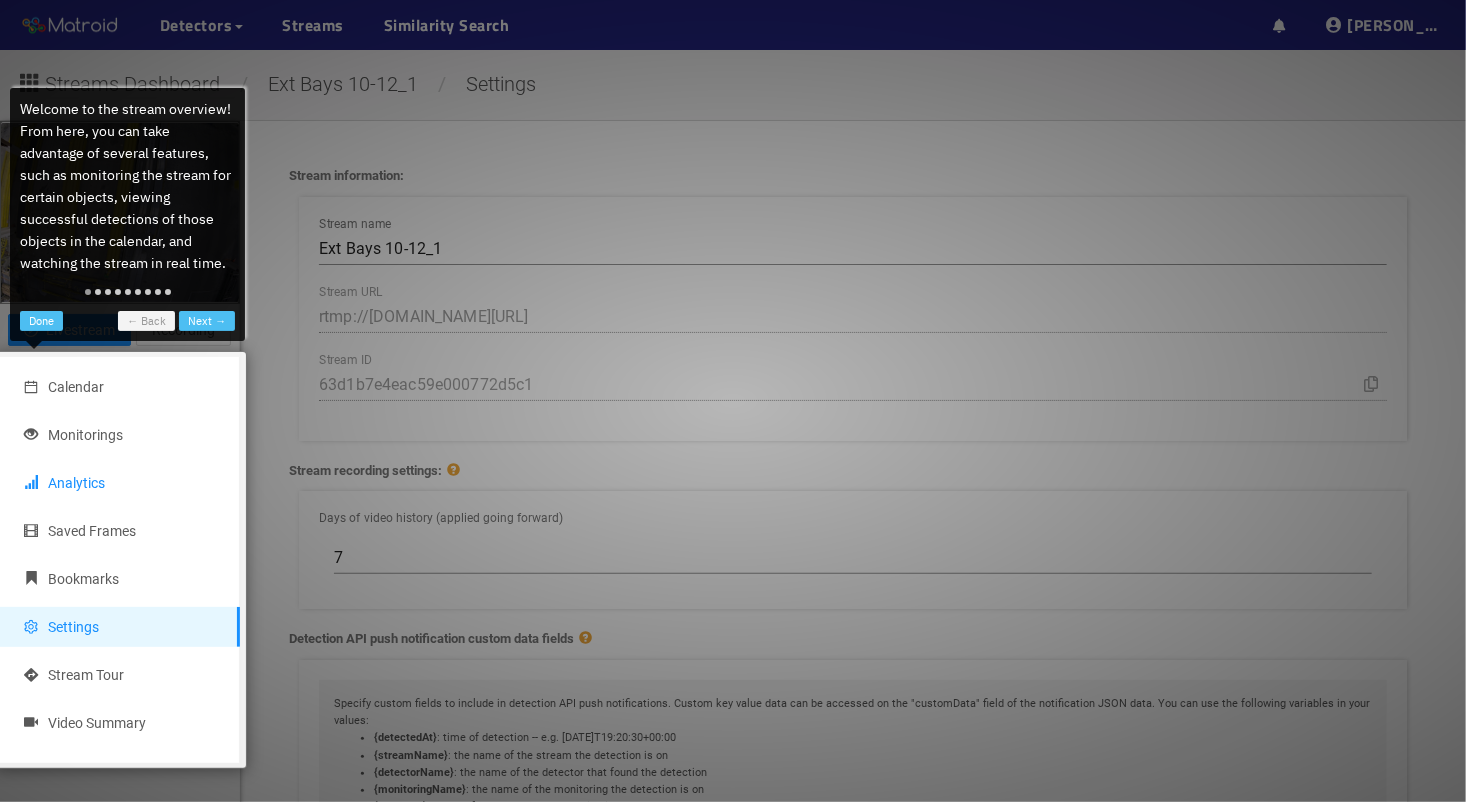 click on "Analytics" at bounding box center (120, 483) 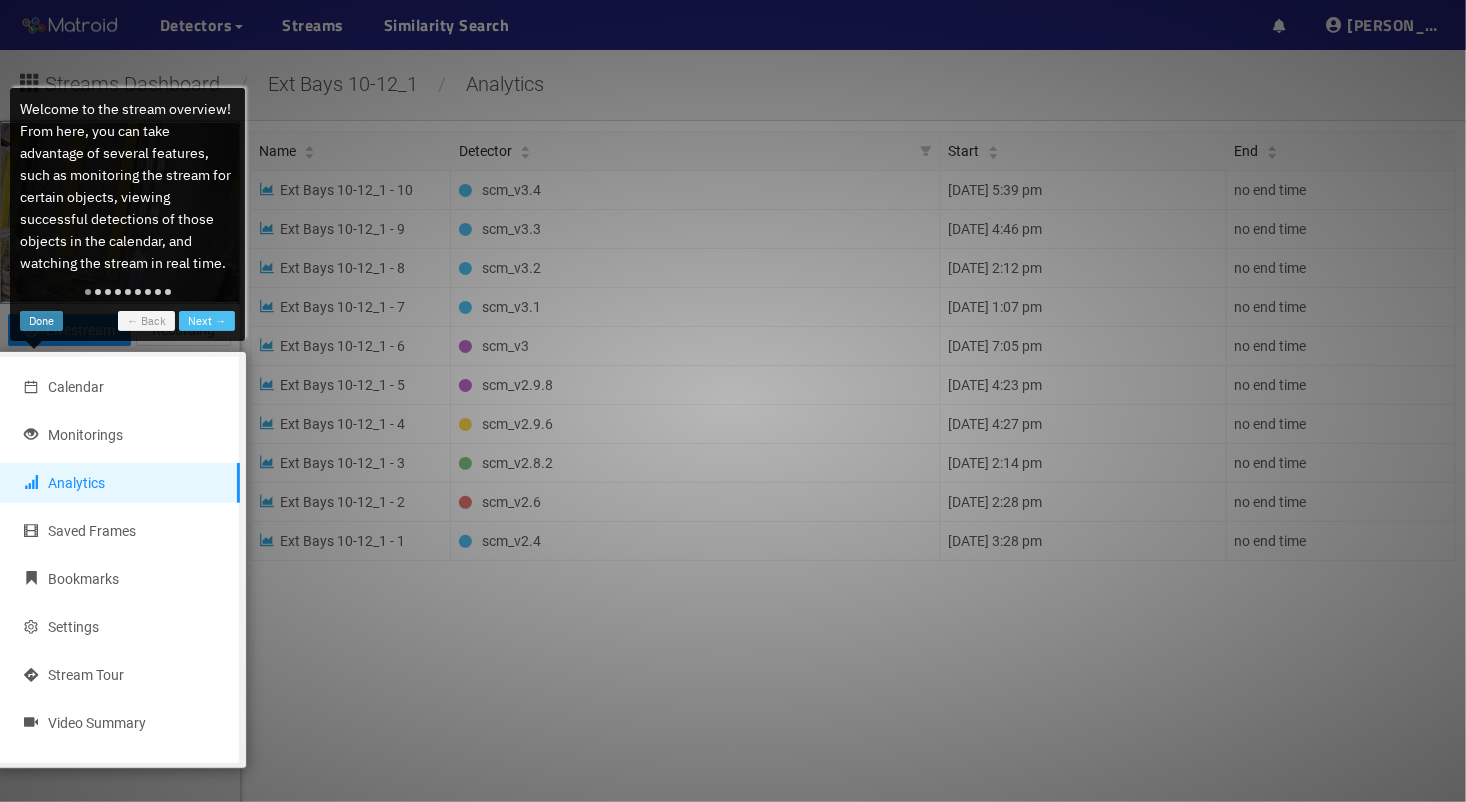 click on "Done" at bounding box center (41, 321) 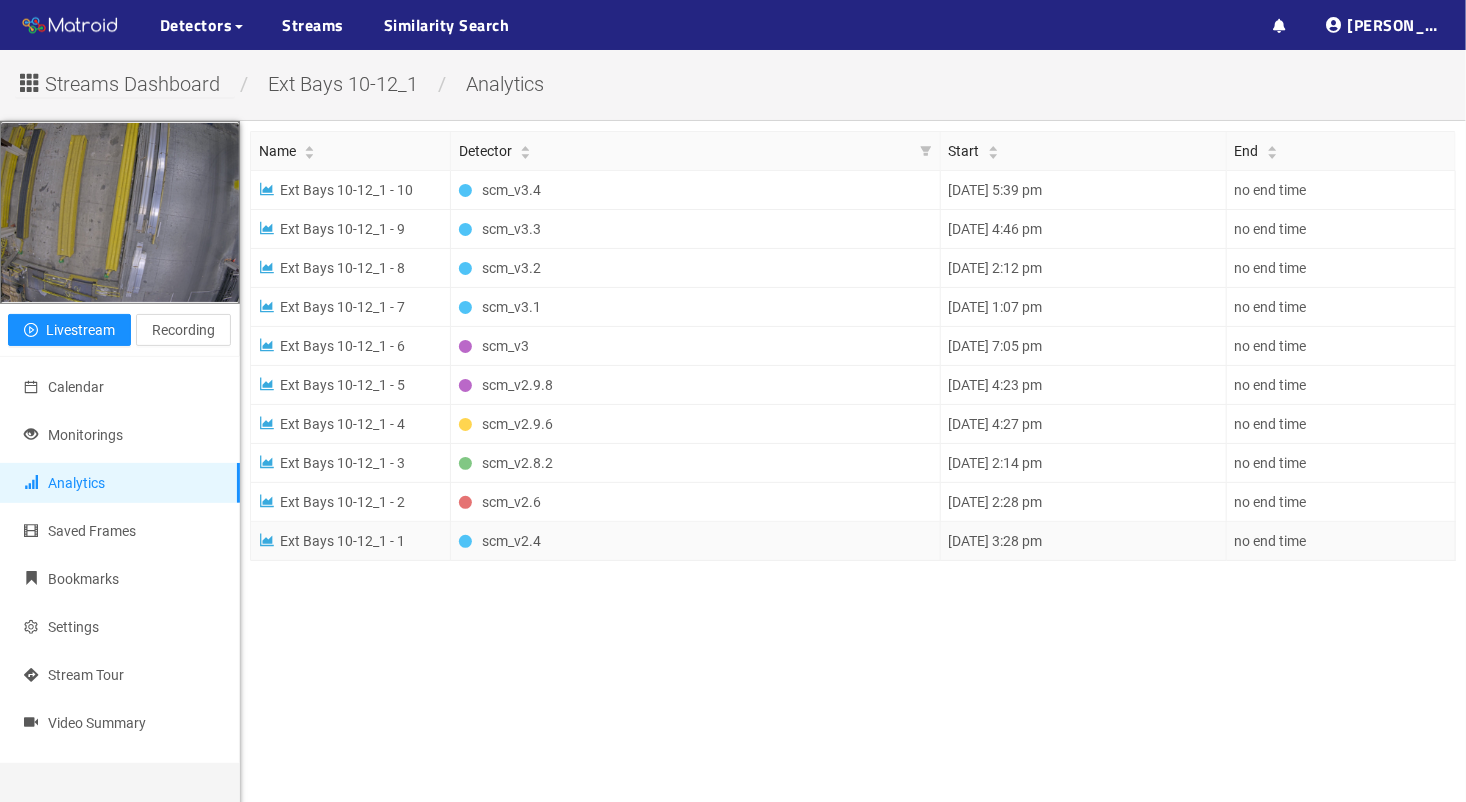 click on "Ext Bays 10-12_1 - 1" at bounding box center (332, 541) 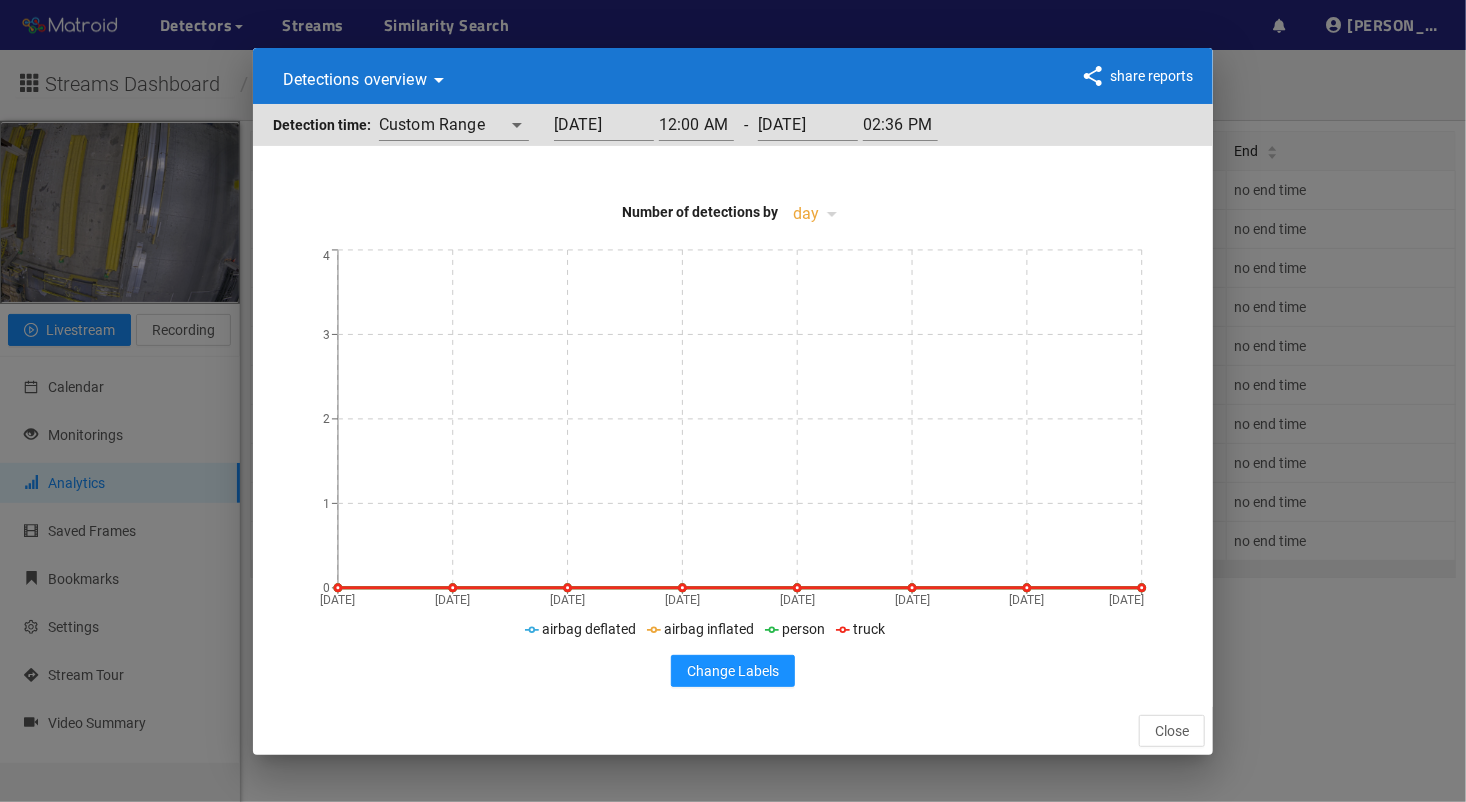 click on "Close" at bounding box center (733, 731) 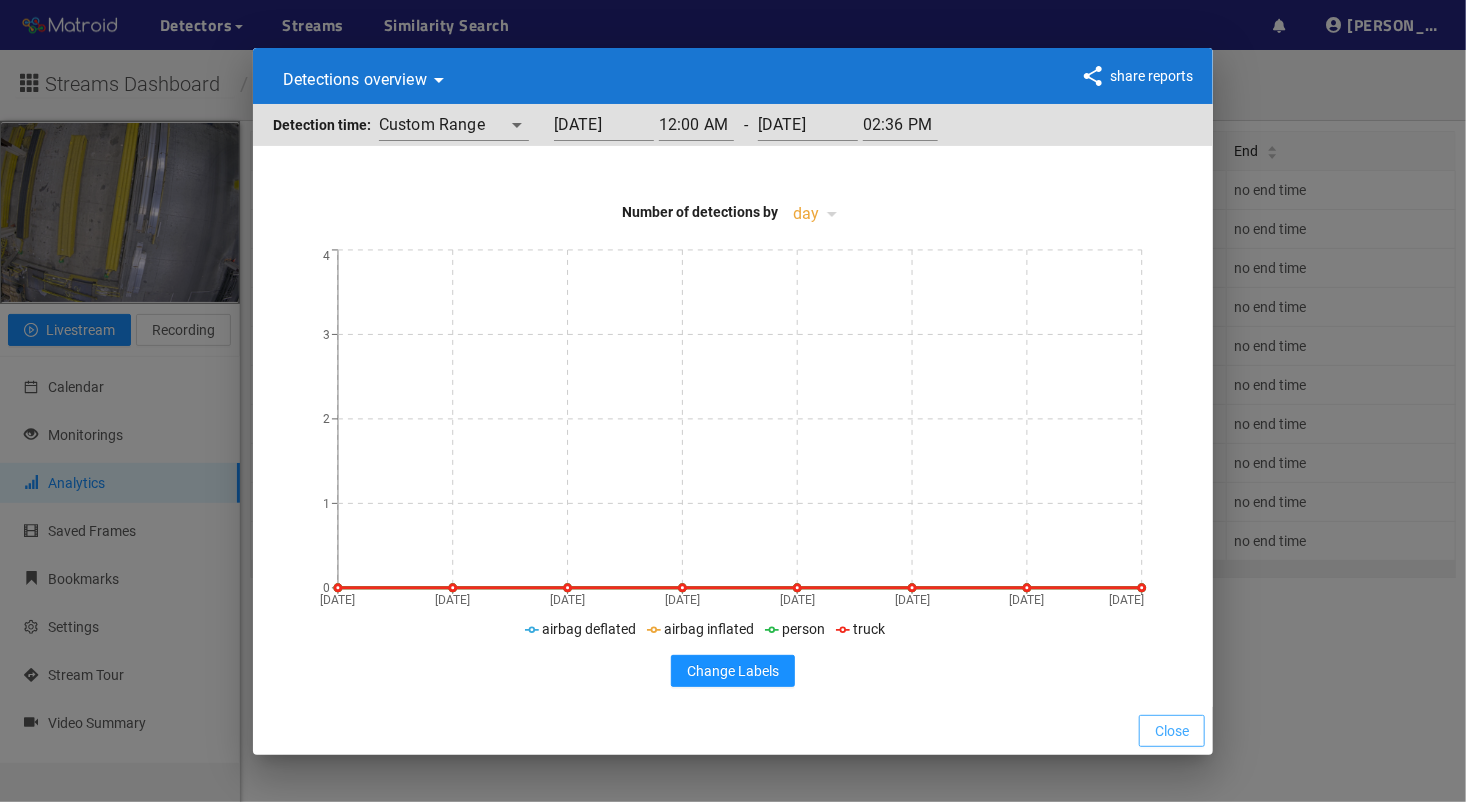 click on "Close" at bounding box center [1172, 731] 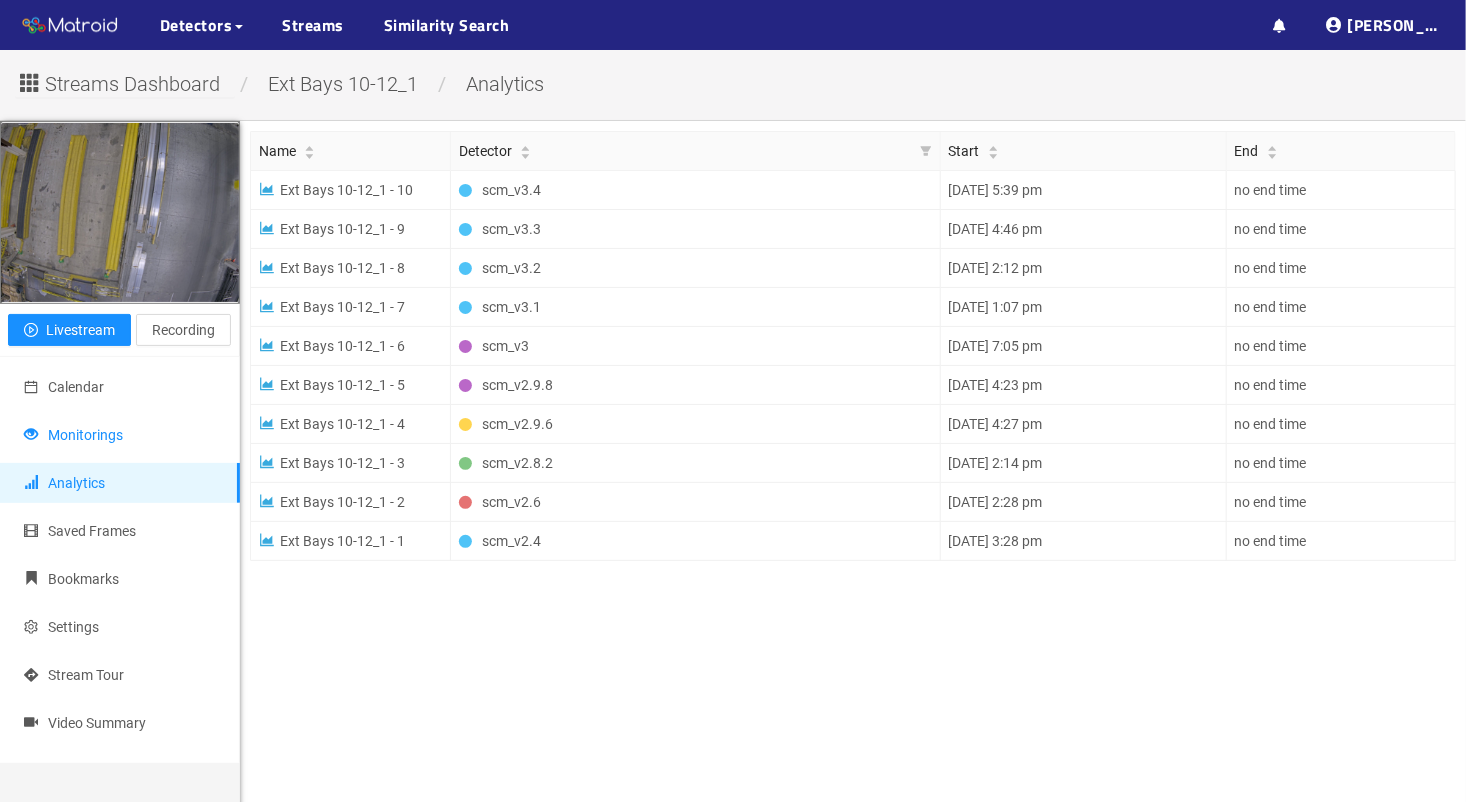 click on "Monitorings" at bounding box center [120, 435] 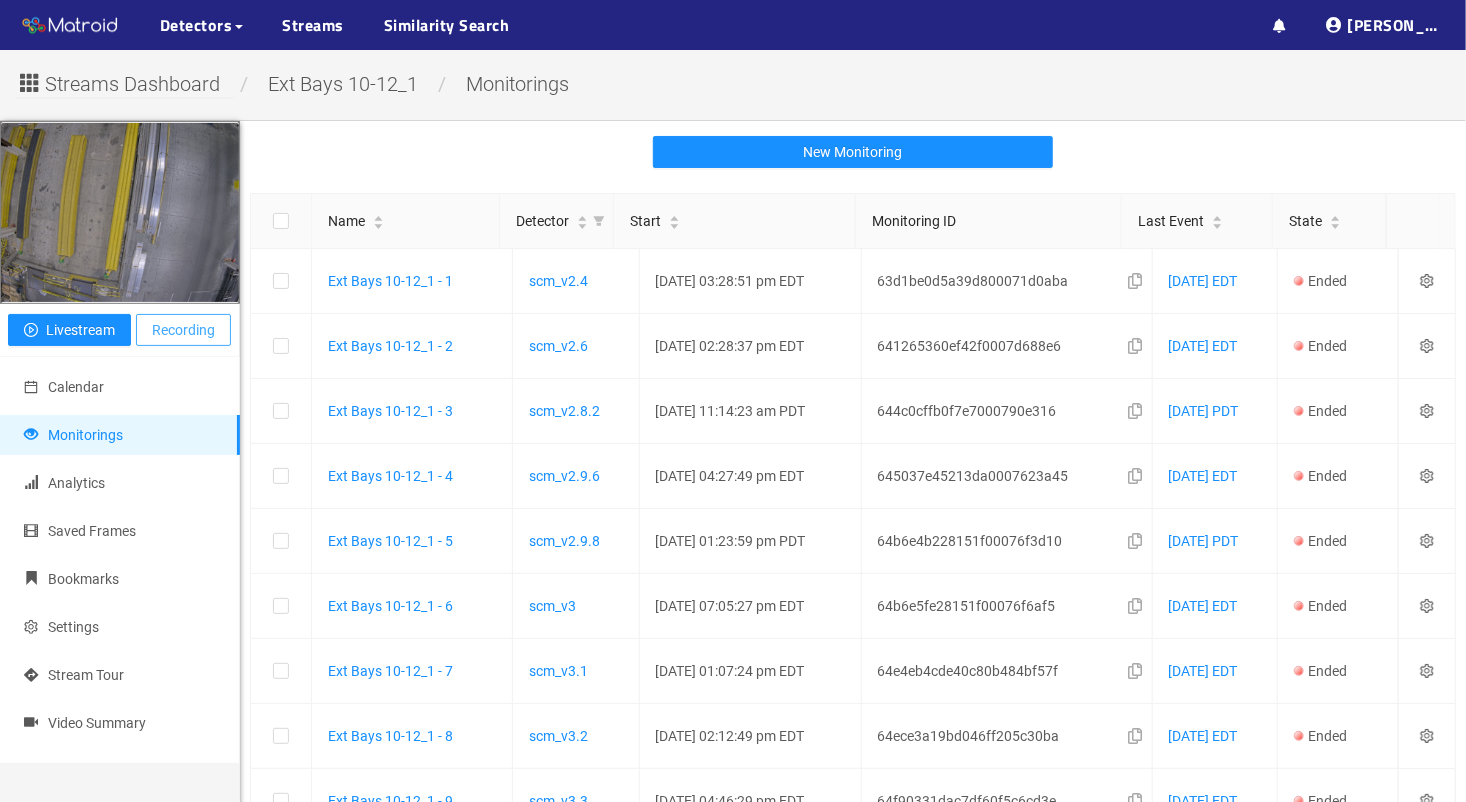 click on "Recording" at bounding box center [183, 330] 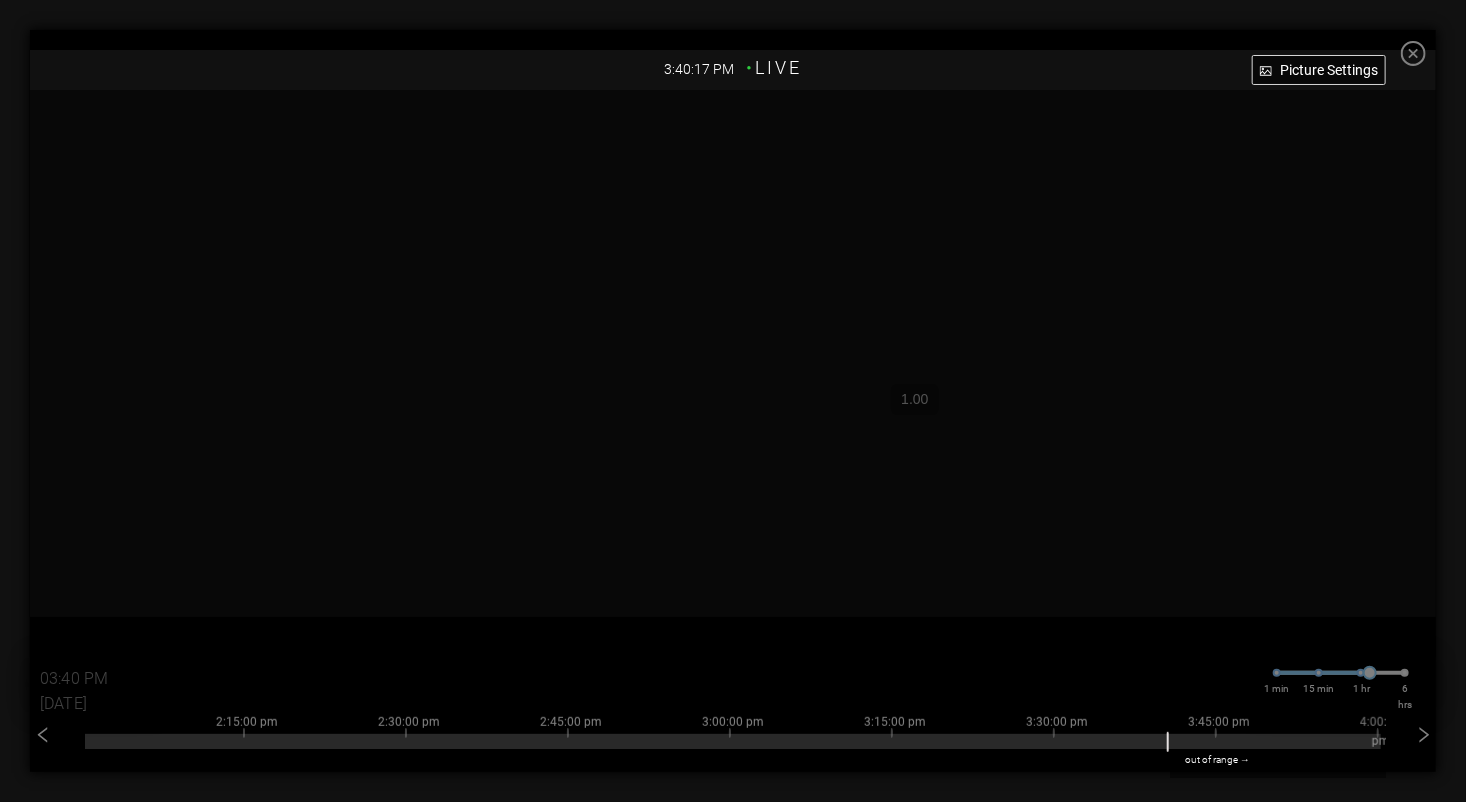 click 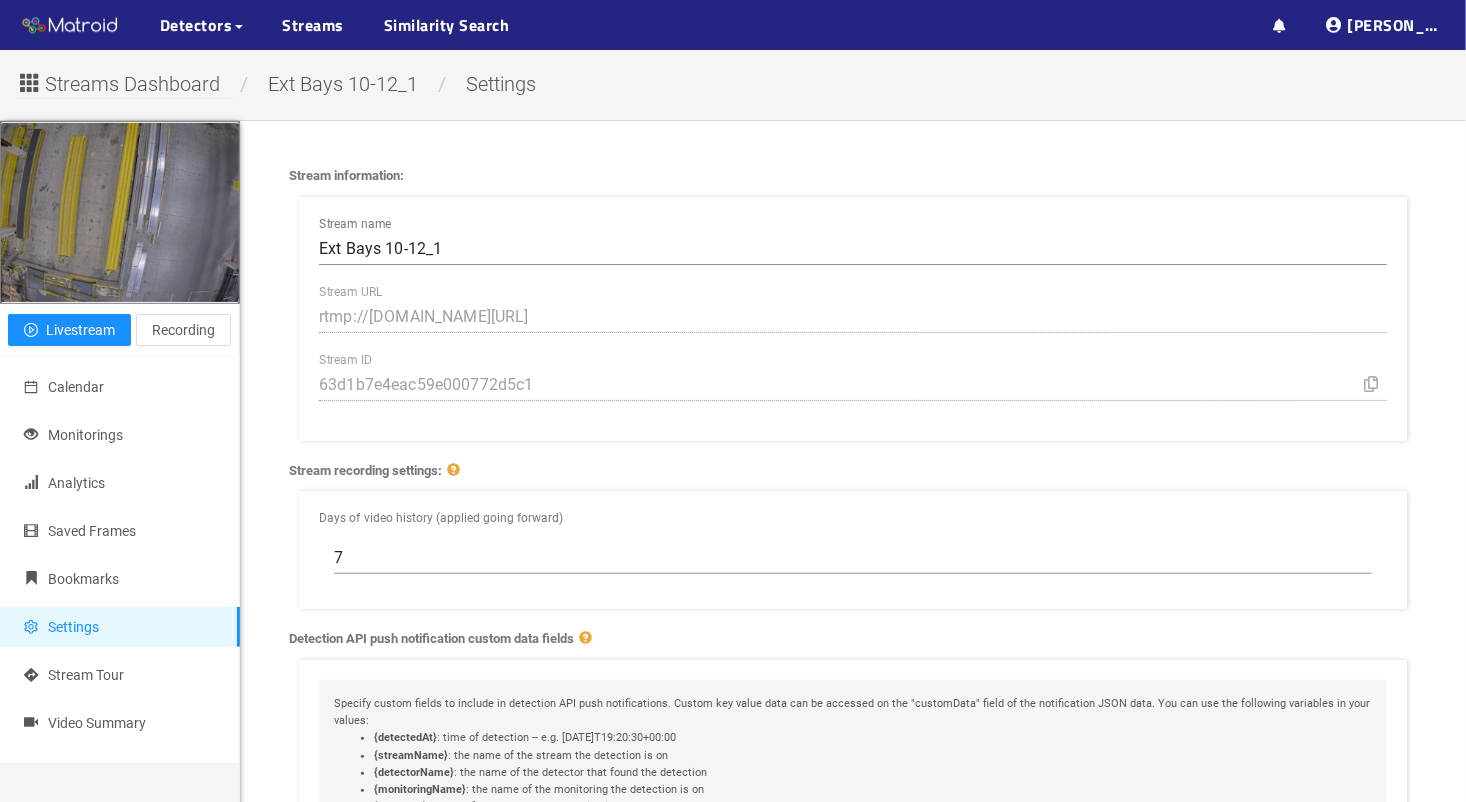 click on "Streams Dashboard" at bounding box center [132, 84] 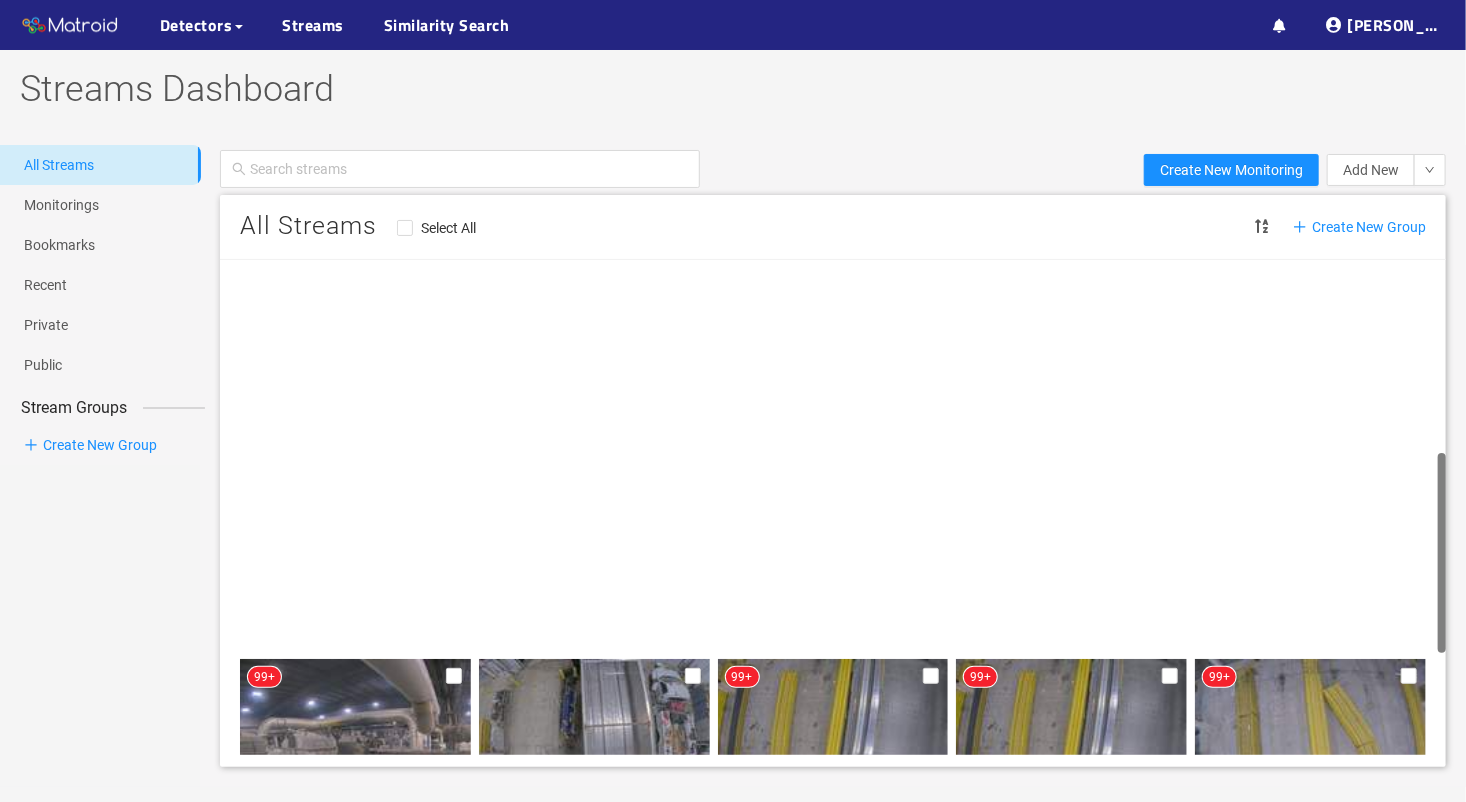 scroll, scrollTop: 676, scrollLeft: 0, axis: vertical 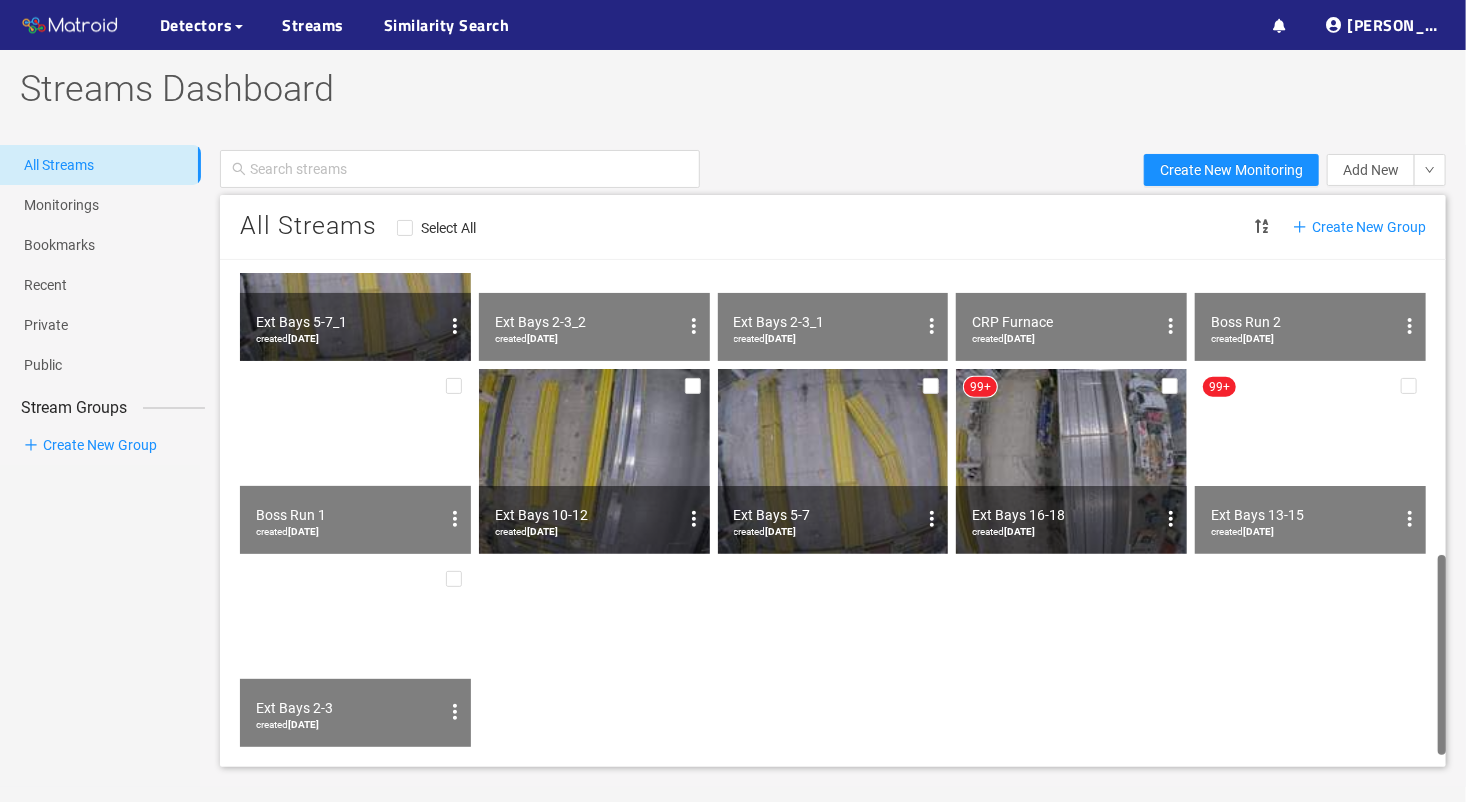 click at bounding box center [1071, 461] 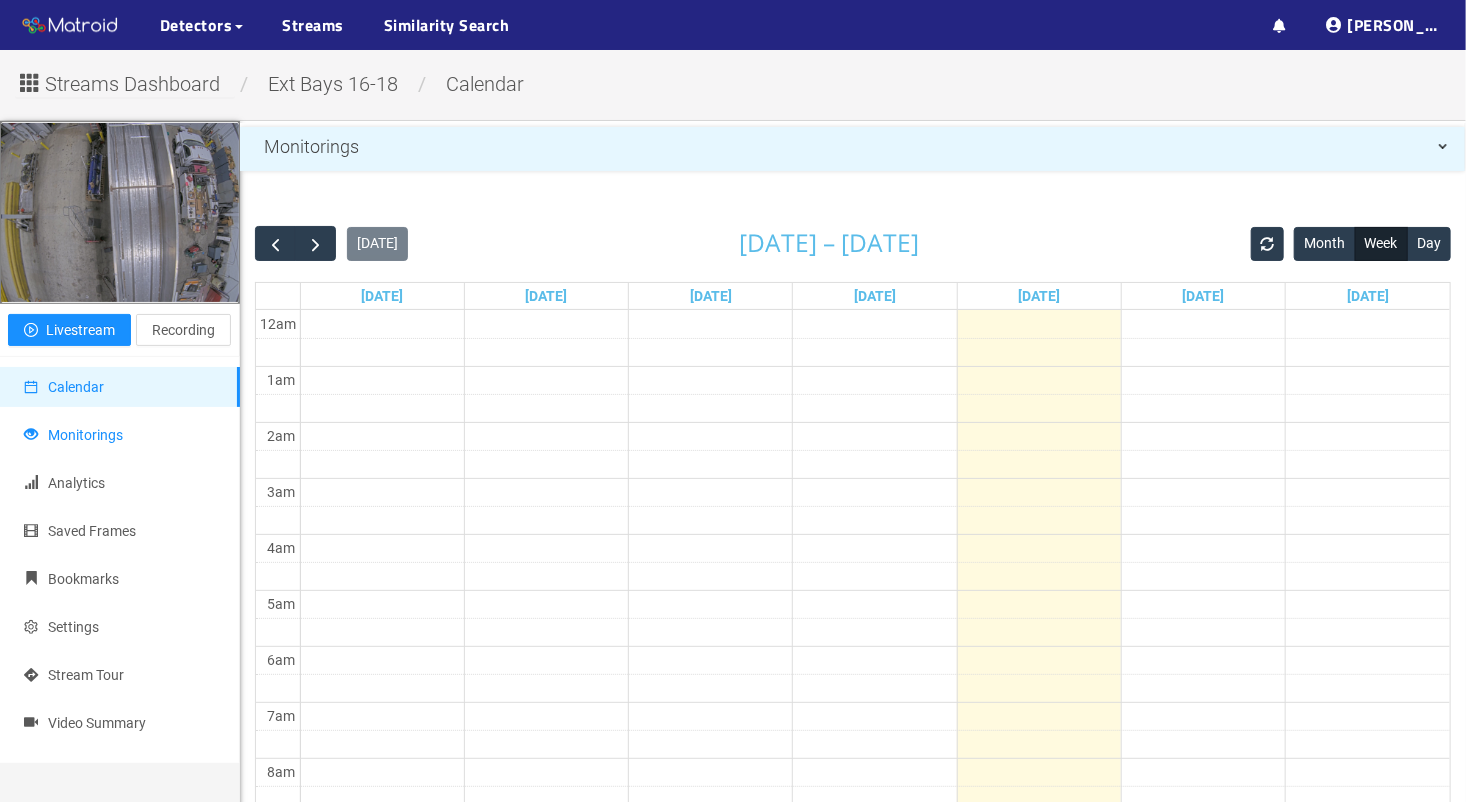 click on "Monitorings" at bounding box center [85, 435] 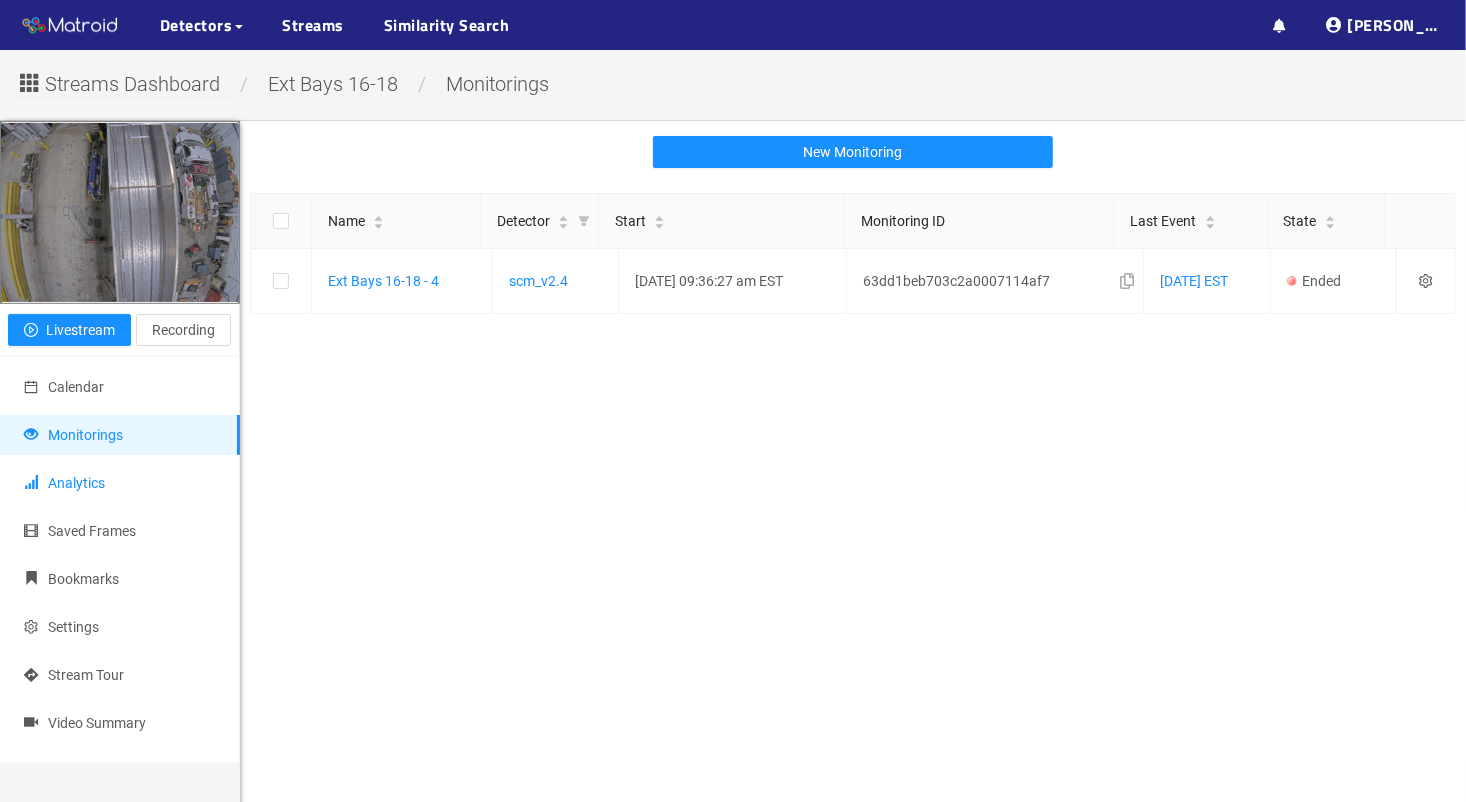 click on "Analytics" at bounding box center [120, 483] 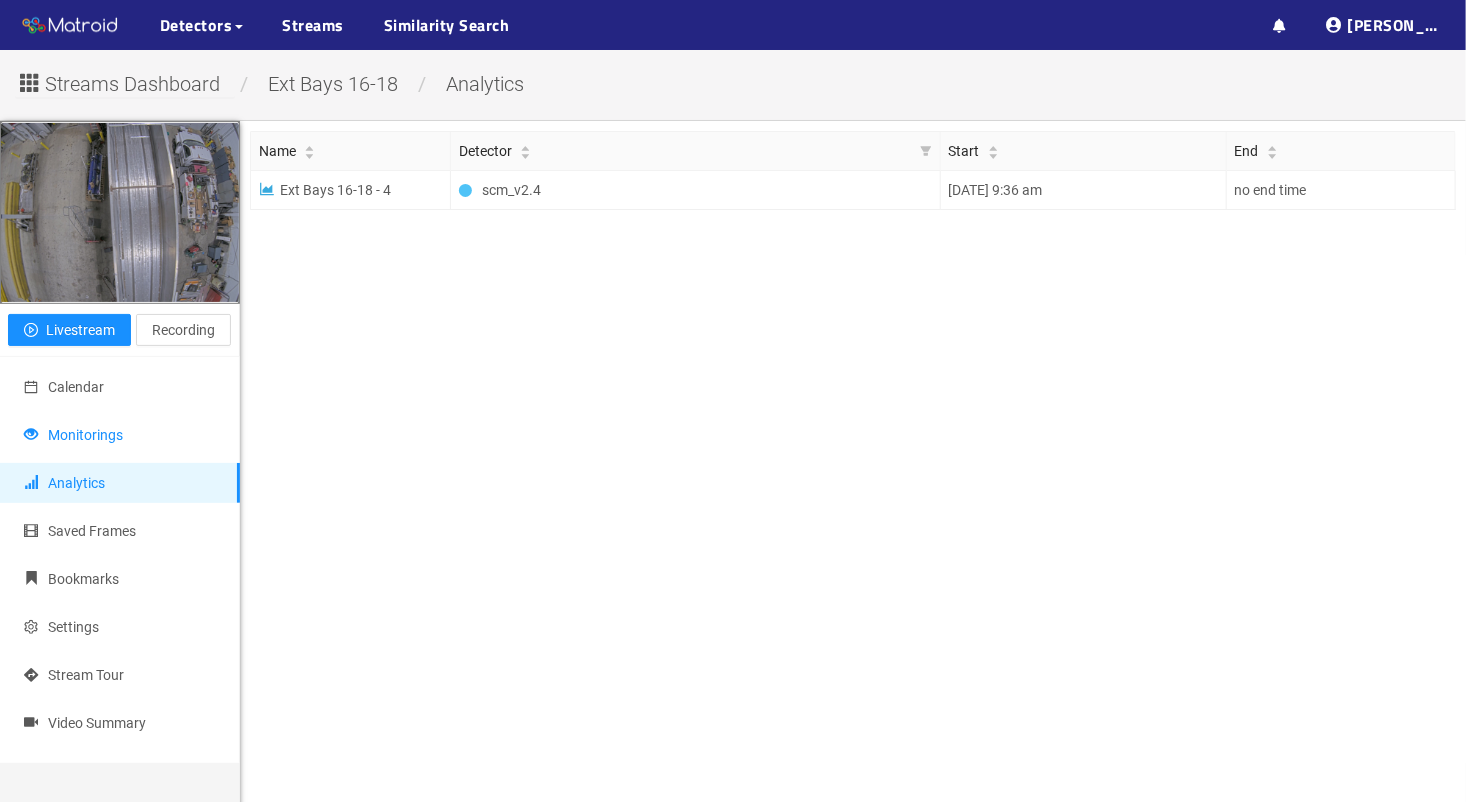 click on "Monitorings" at bounding box center (120, 435) 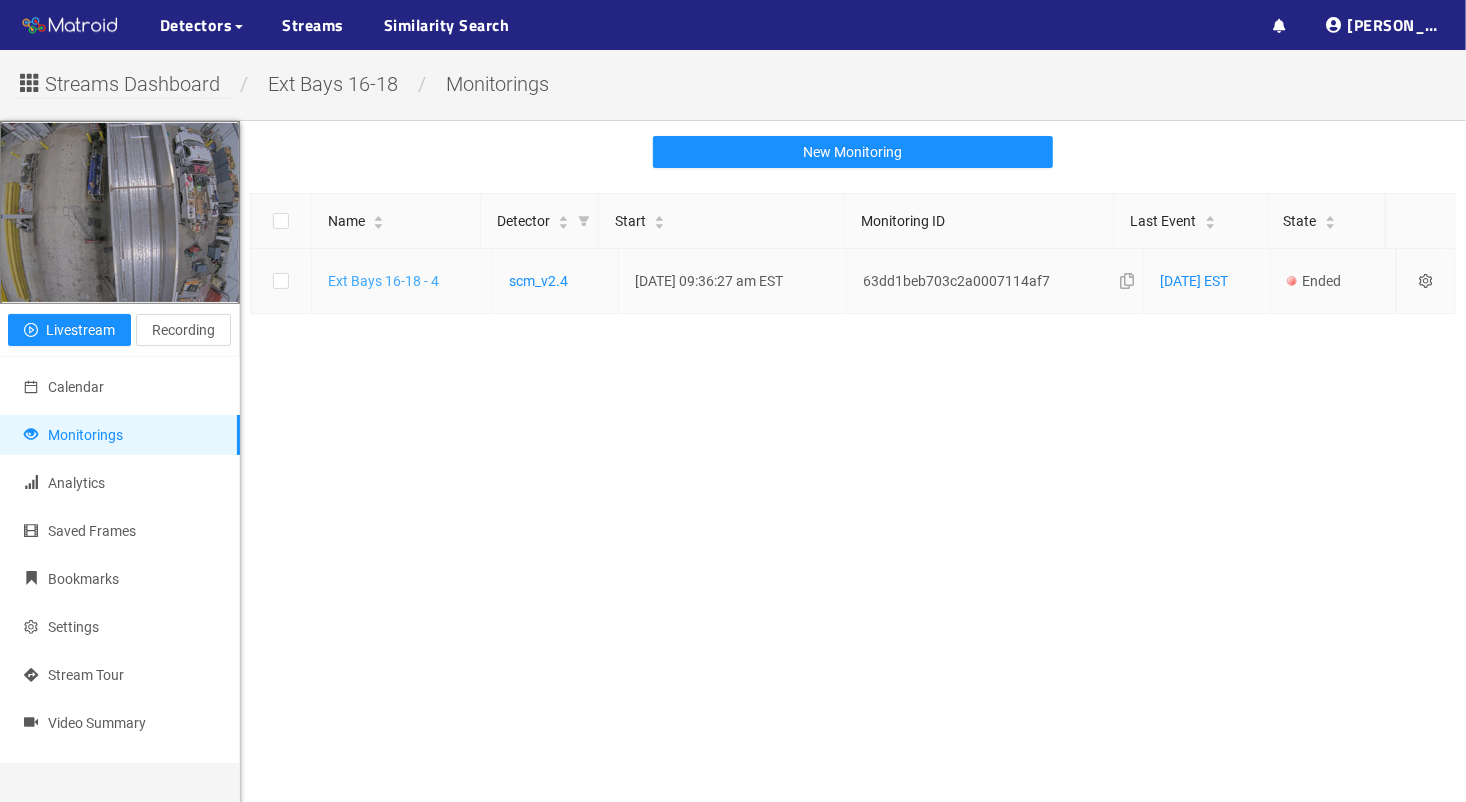 click on "Ext Bays 16-18 - 4" at bounding box center (383, 281) 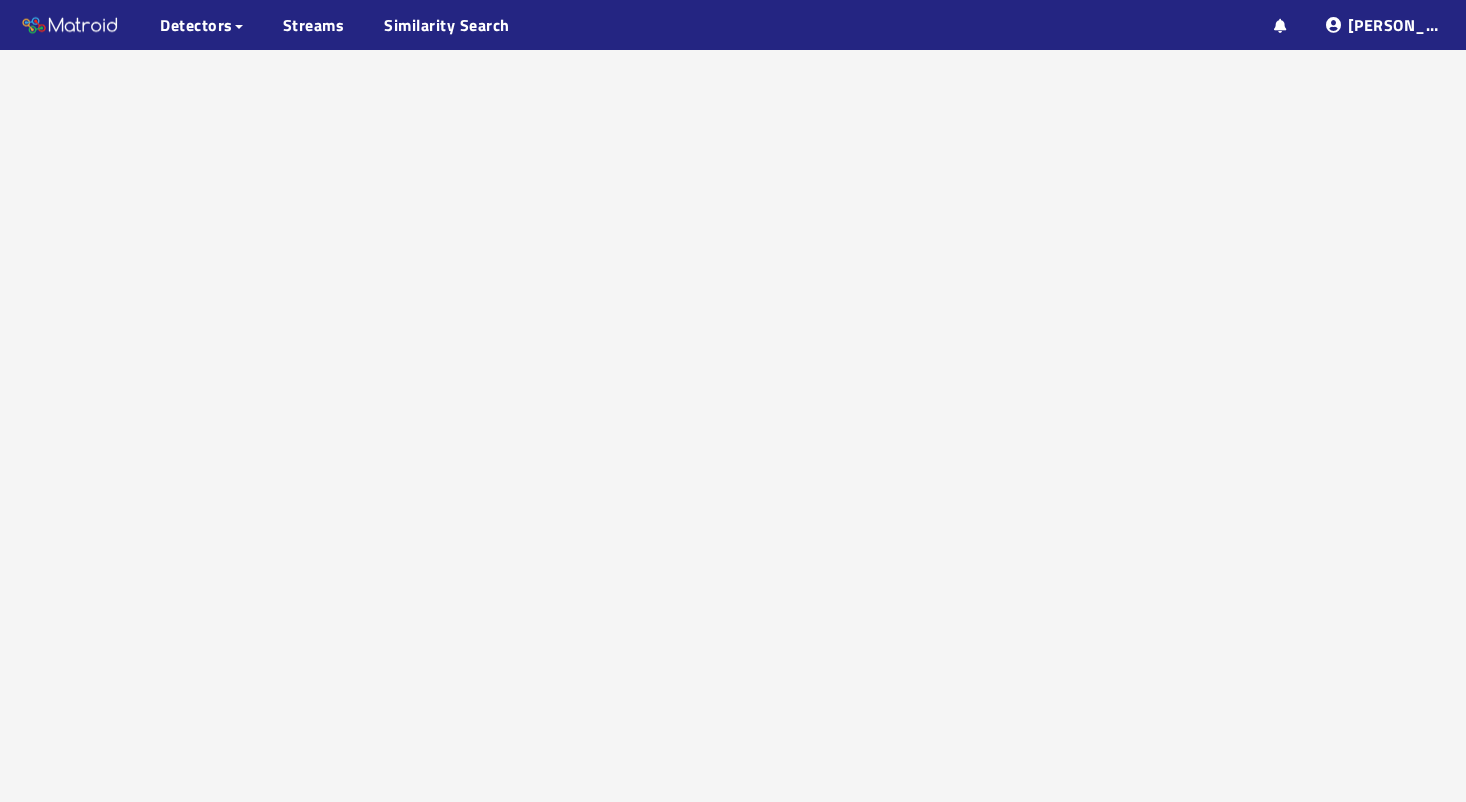 scroll, scrollTop: 0, scrollLeft: 0, axis: both 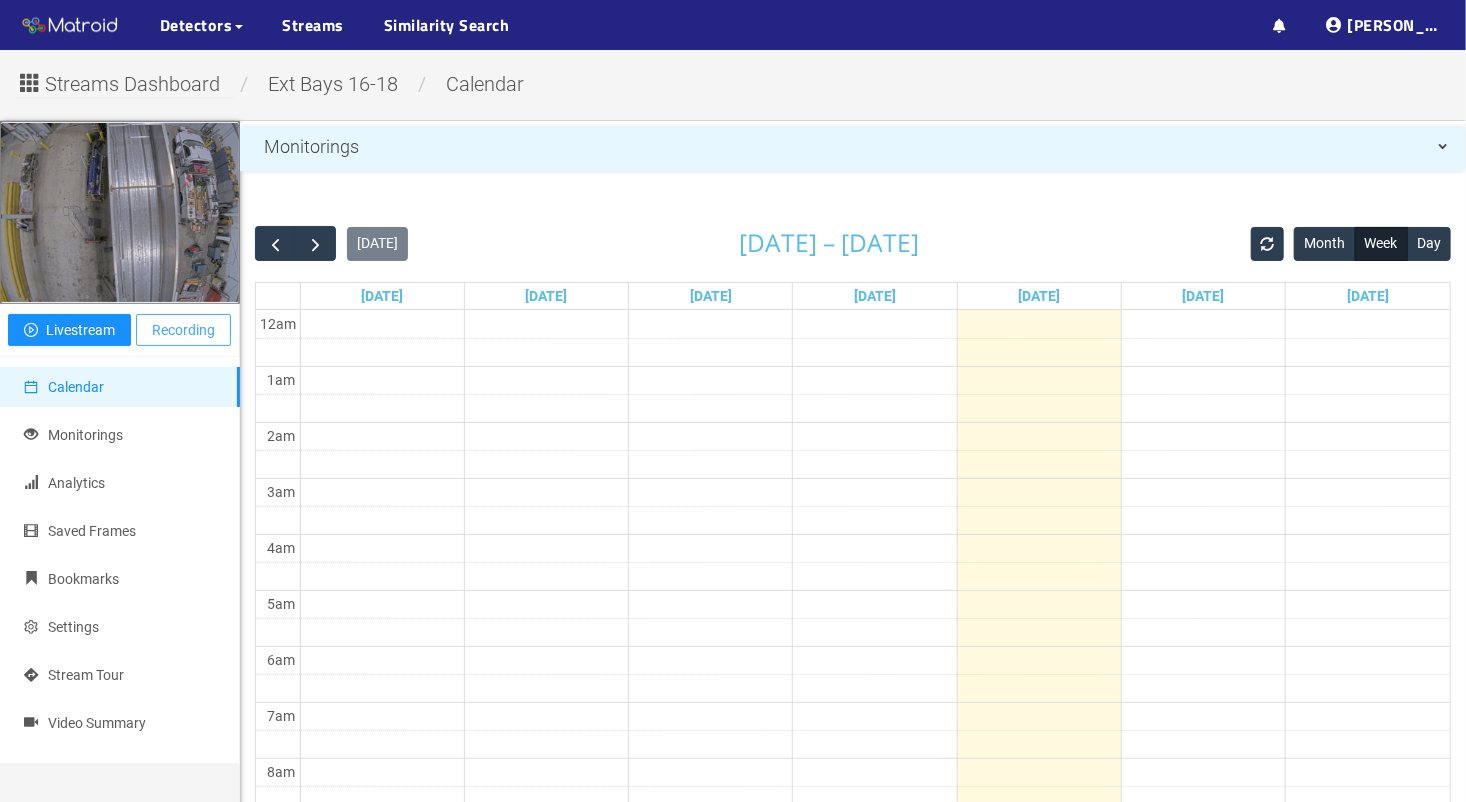 click on "Recording" at bounding box center [183, 330] 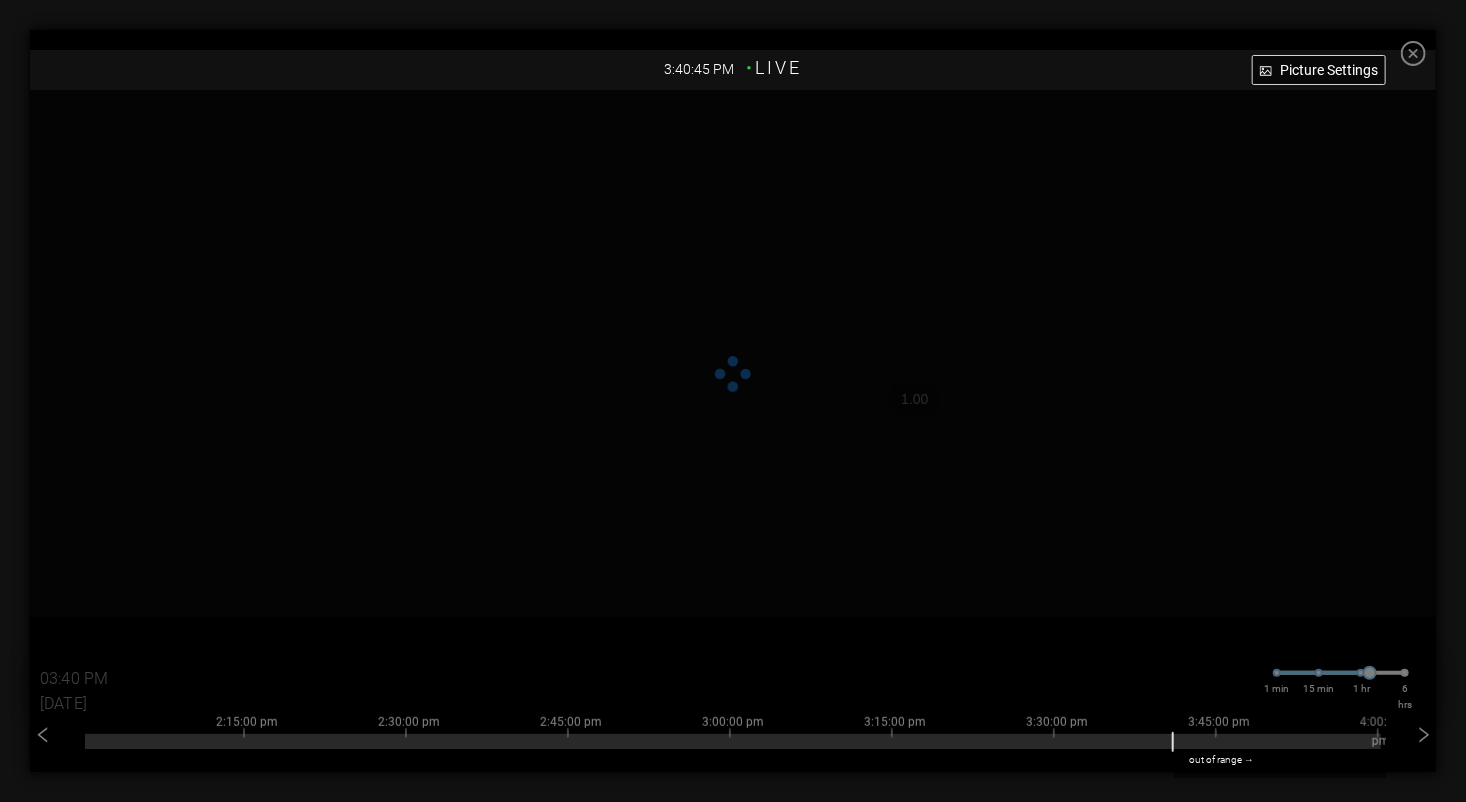 click 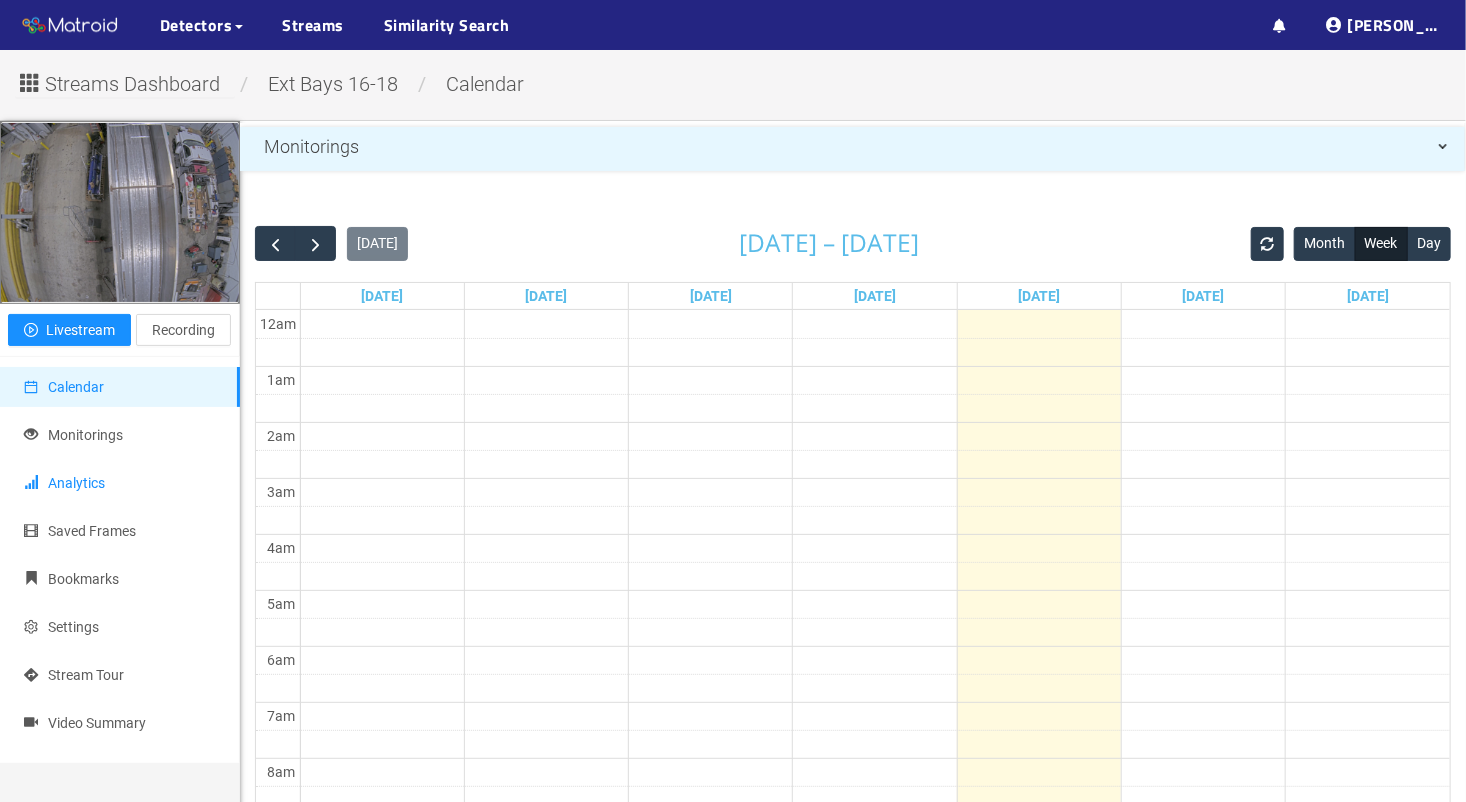 click on "Analytics" at bounding box center [120, 483] 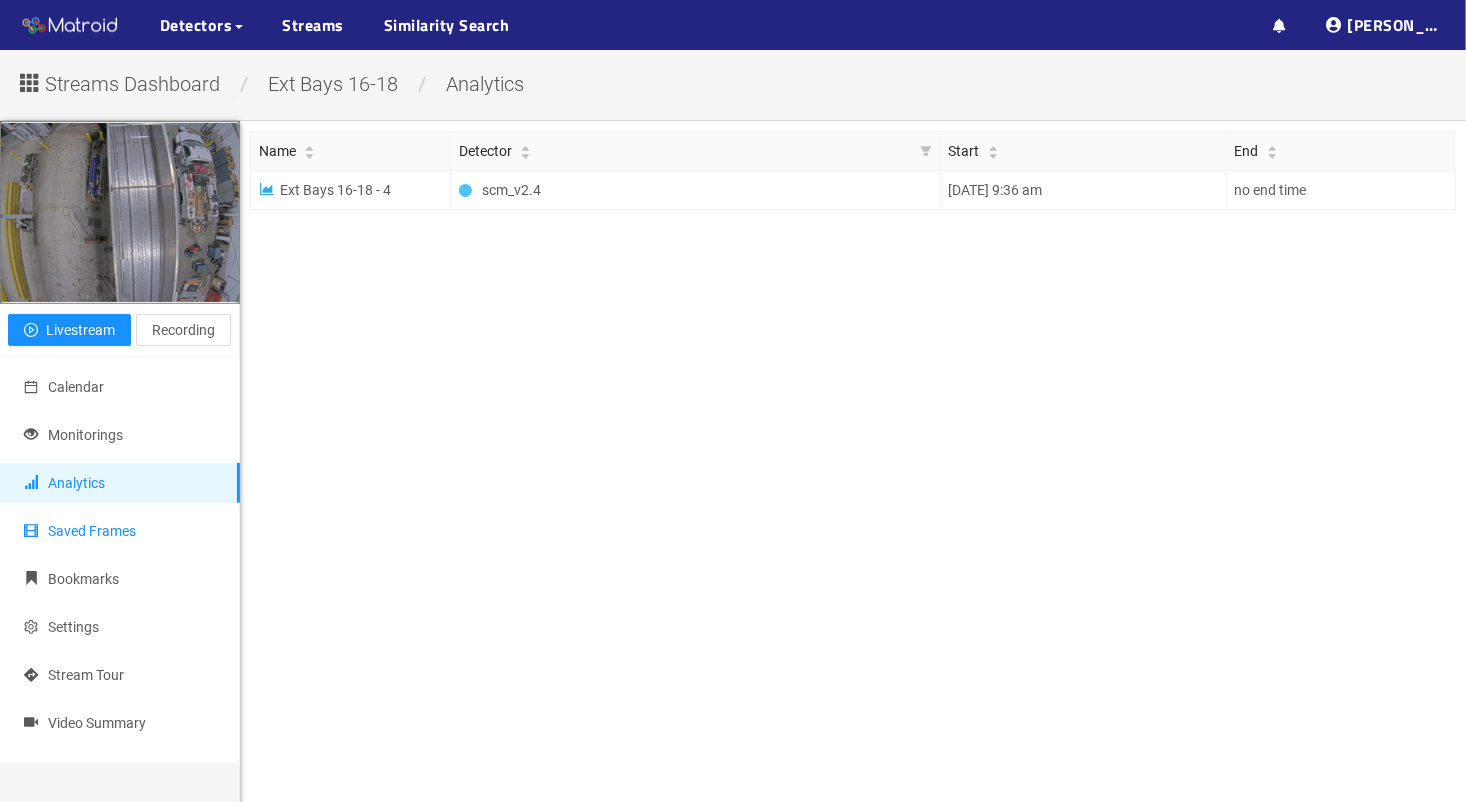 click on "Saved Frames" at bounding box center (120, 531) 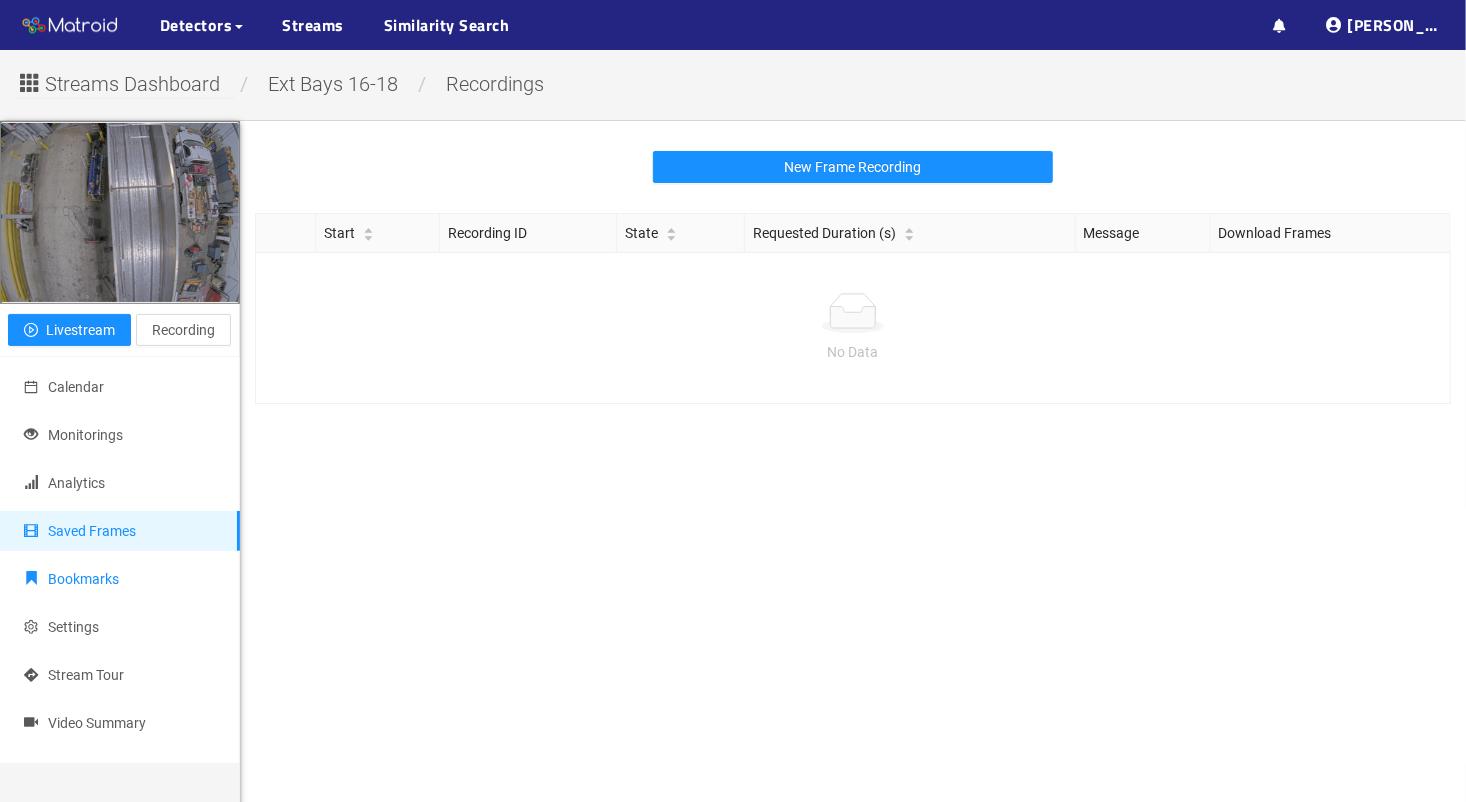 click on "Bookmarks" at bounding box center [120, 579] 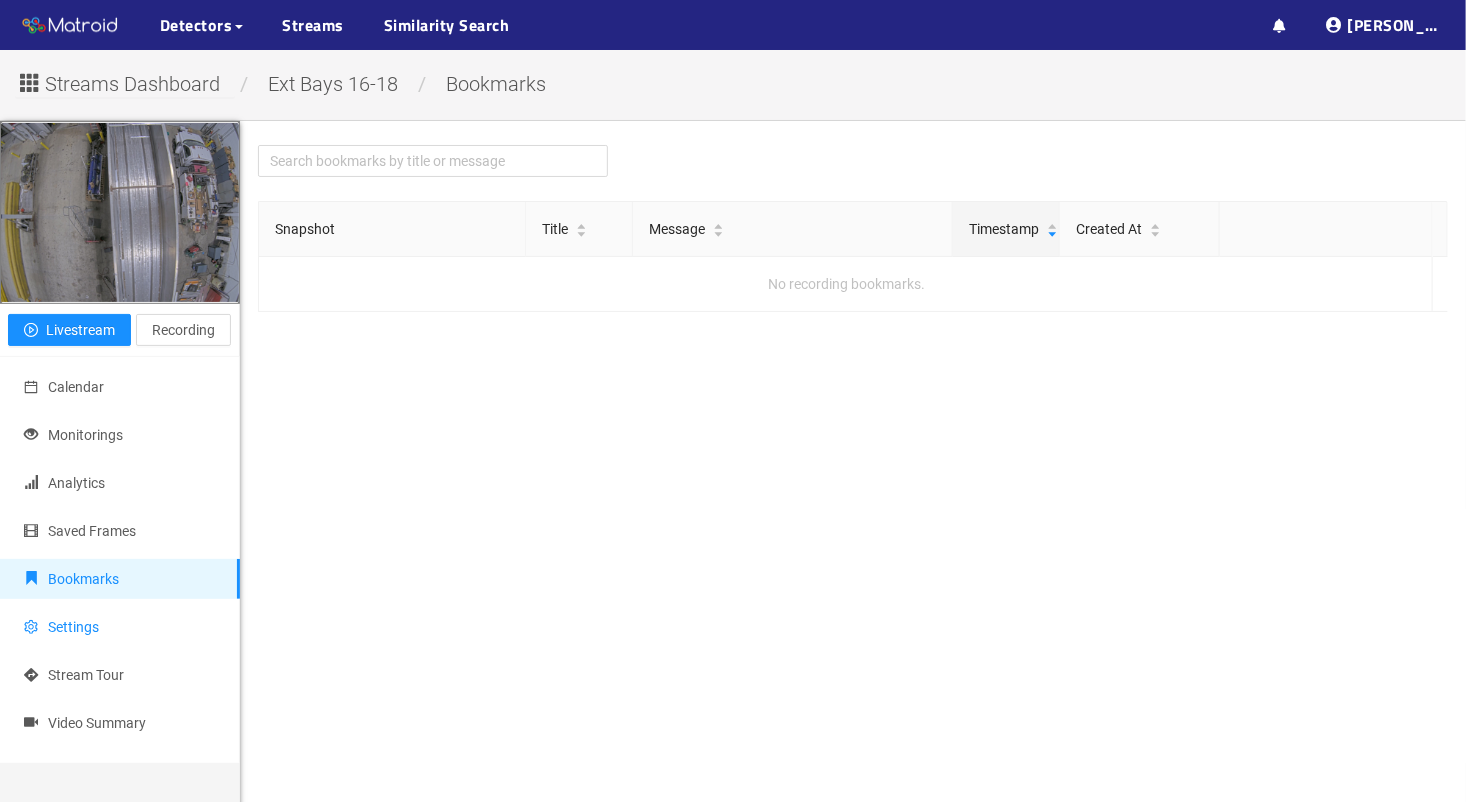 click on "Settings" at bounding box center (73, 627) 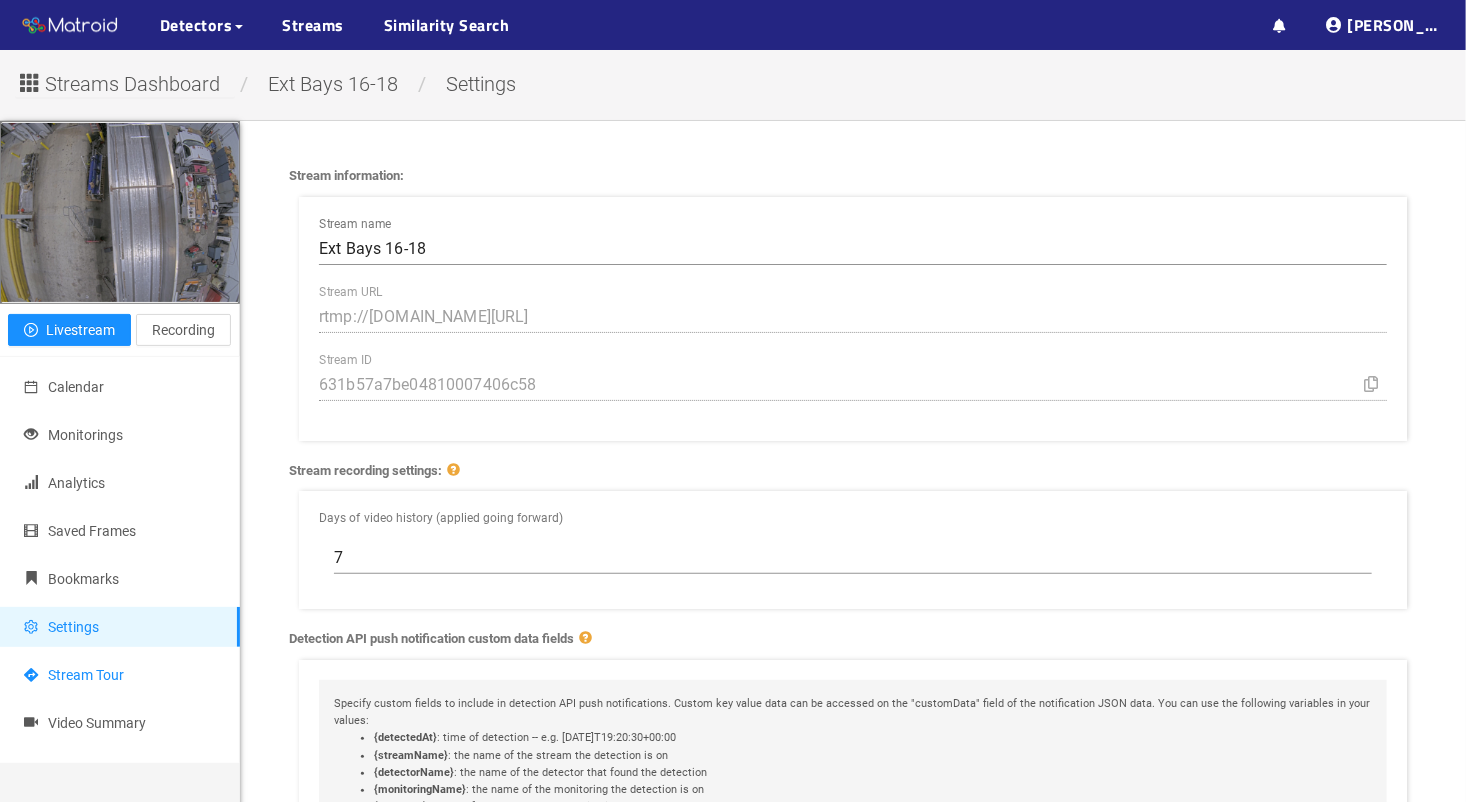 click on "Stream Tour" at bounding box center [74, 675] 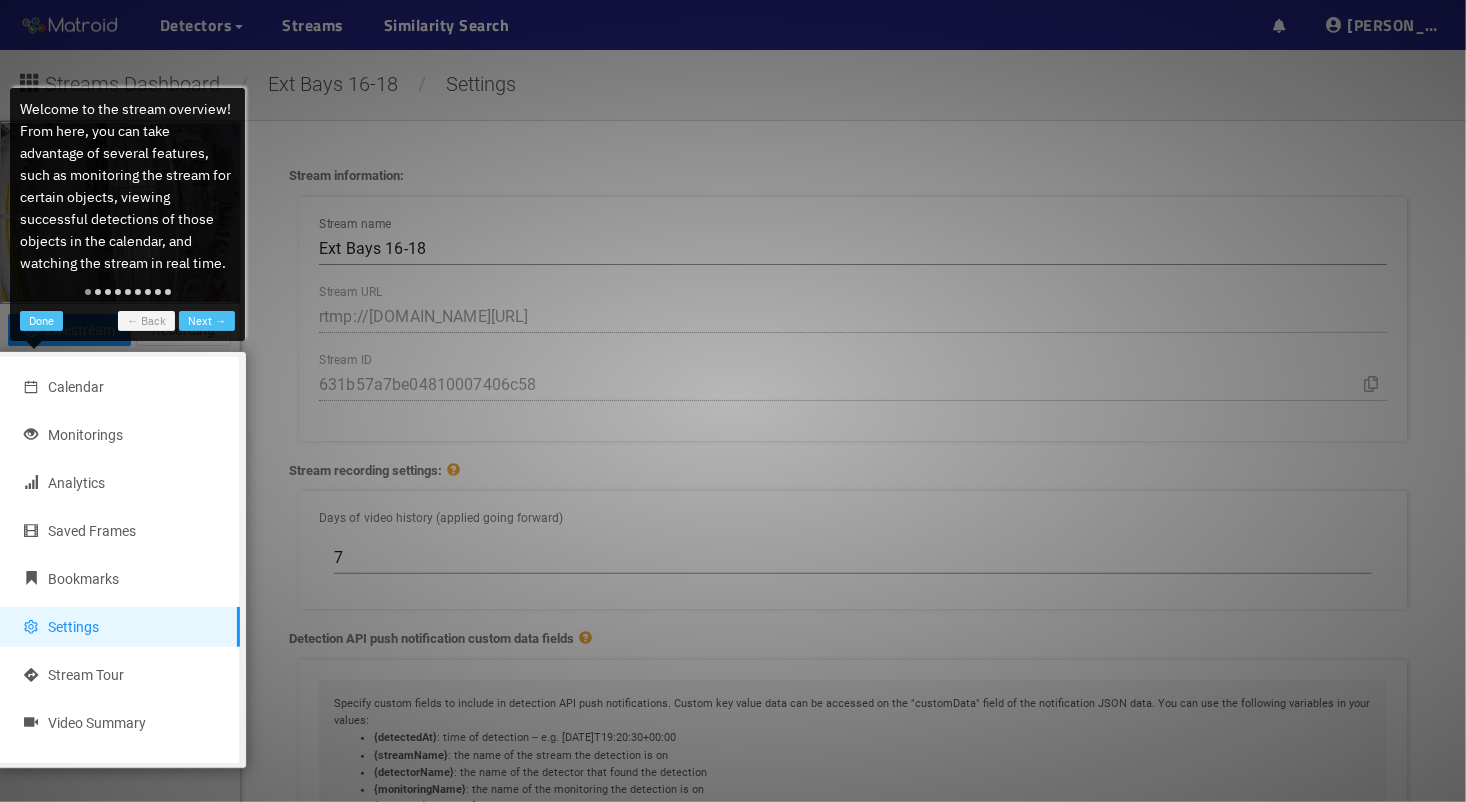 click on "Calendar Monitorings Analytics Saved Frames Bookmarks Settings Stream Tour Video Summary" at bounding box center (120, 560) 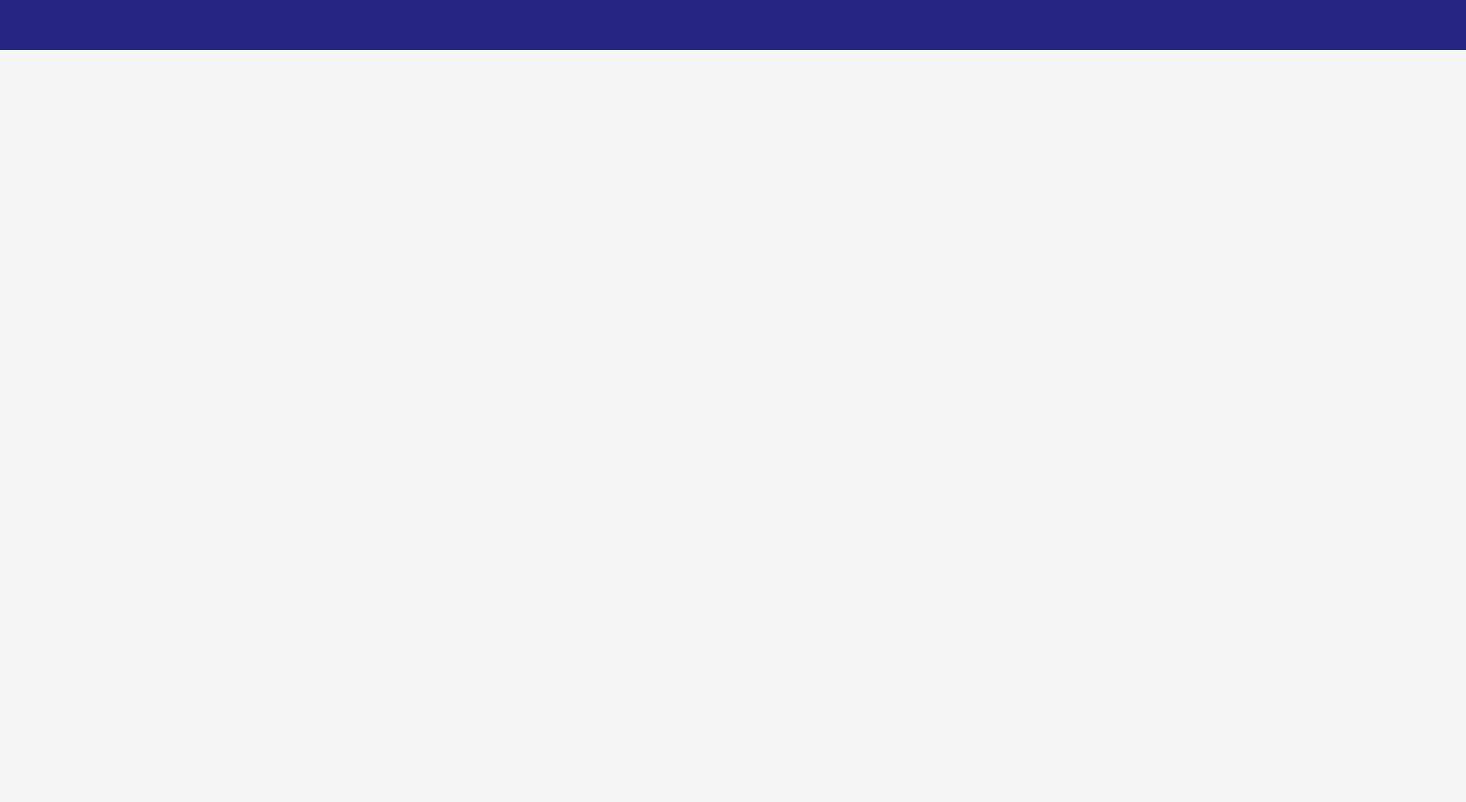 scroll, scrollTop: 0, scrollLeft: 0, axis: both 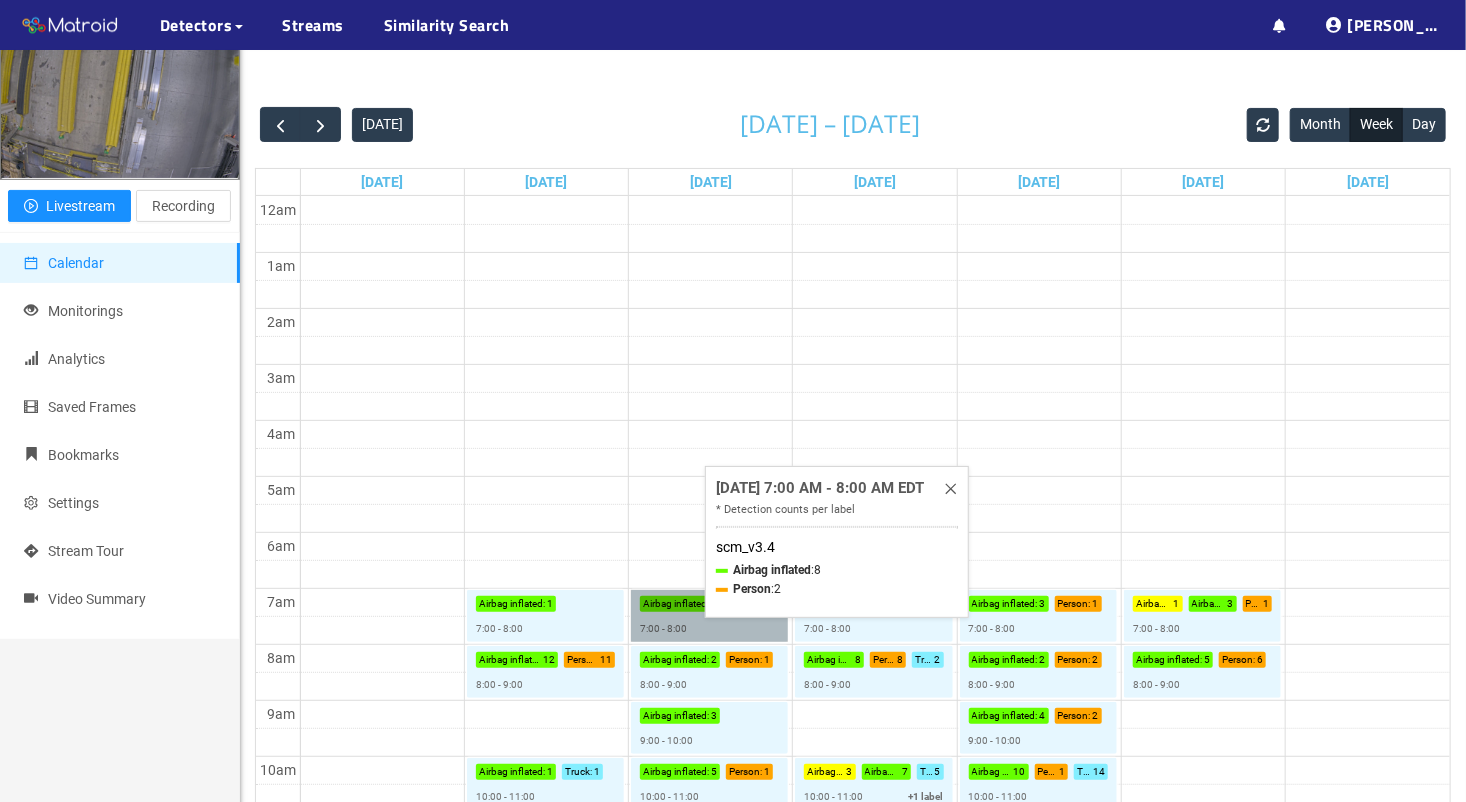 click on "Airbag inflated : 8 Person : 2 7:00 - 8:00" at bounding box center (709, 616) 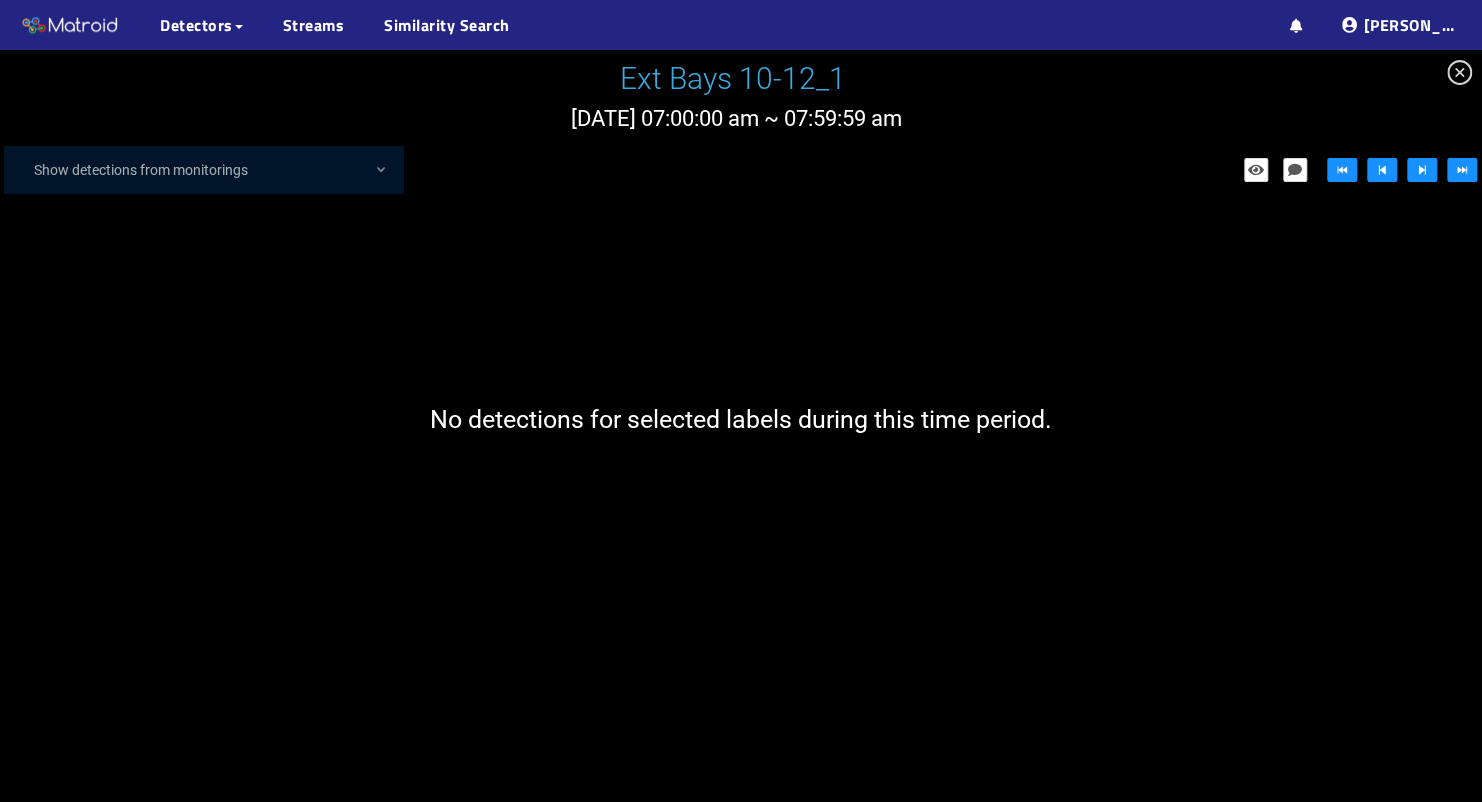 click 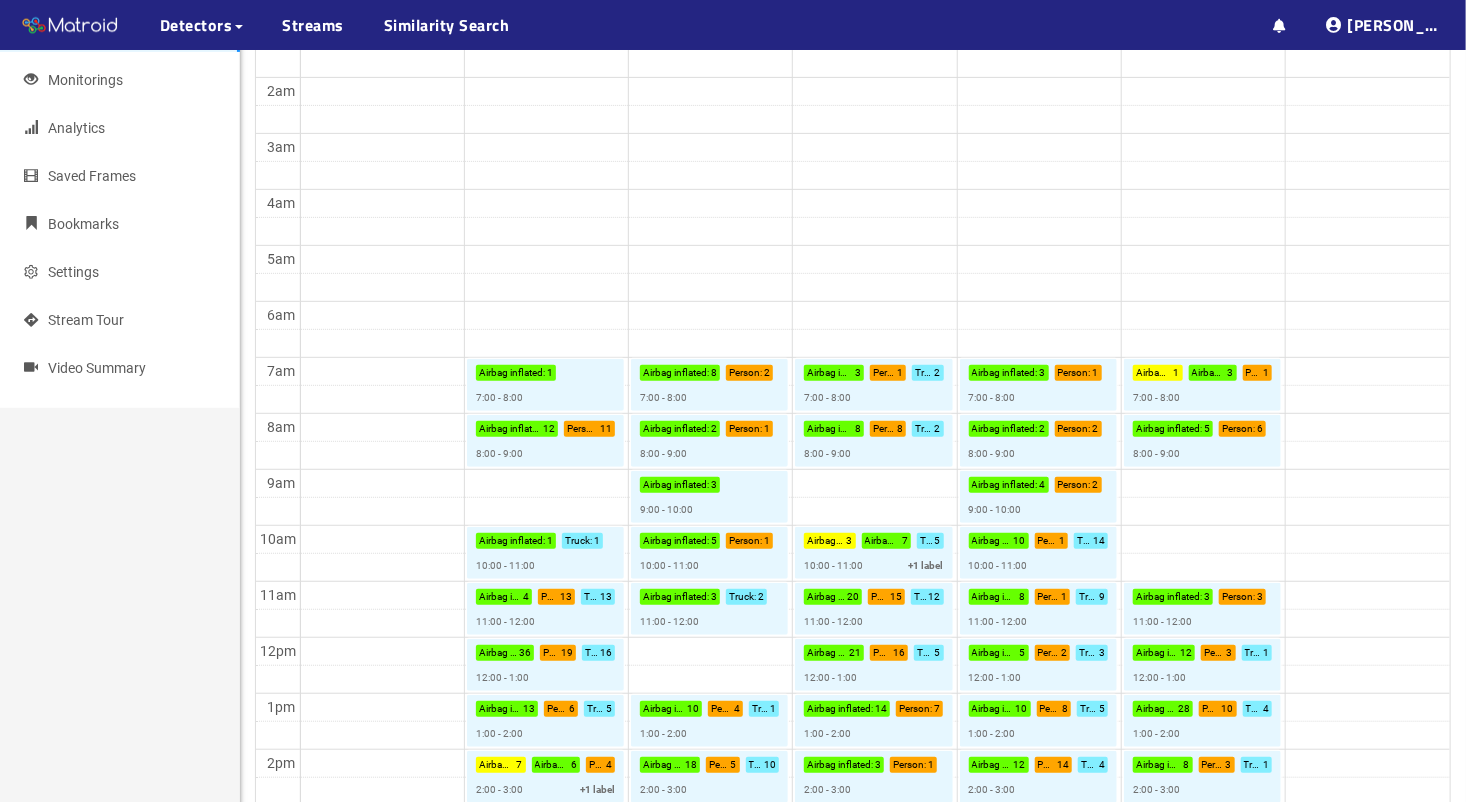 scroll, scrollTop: 372, scrollLeft: 0, axis: vertical 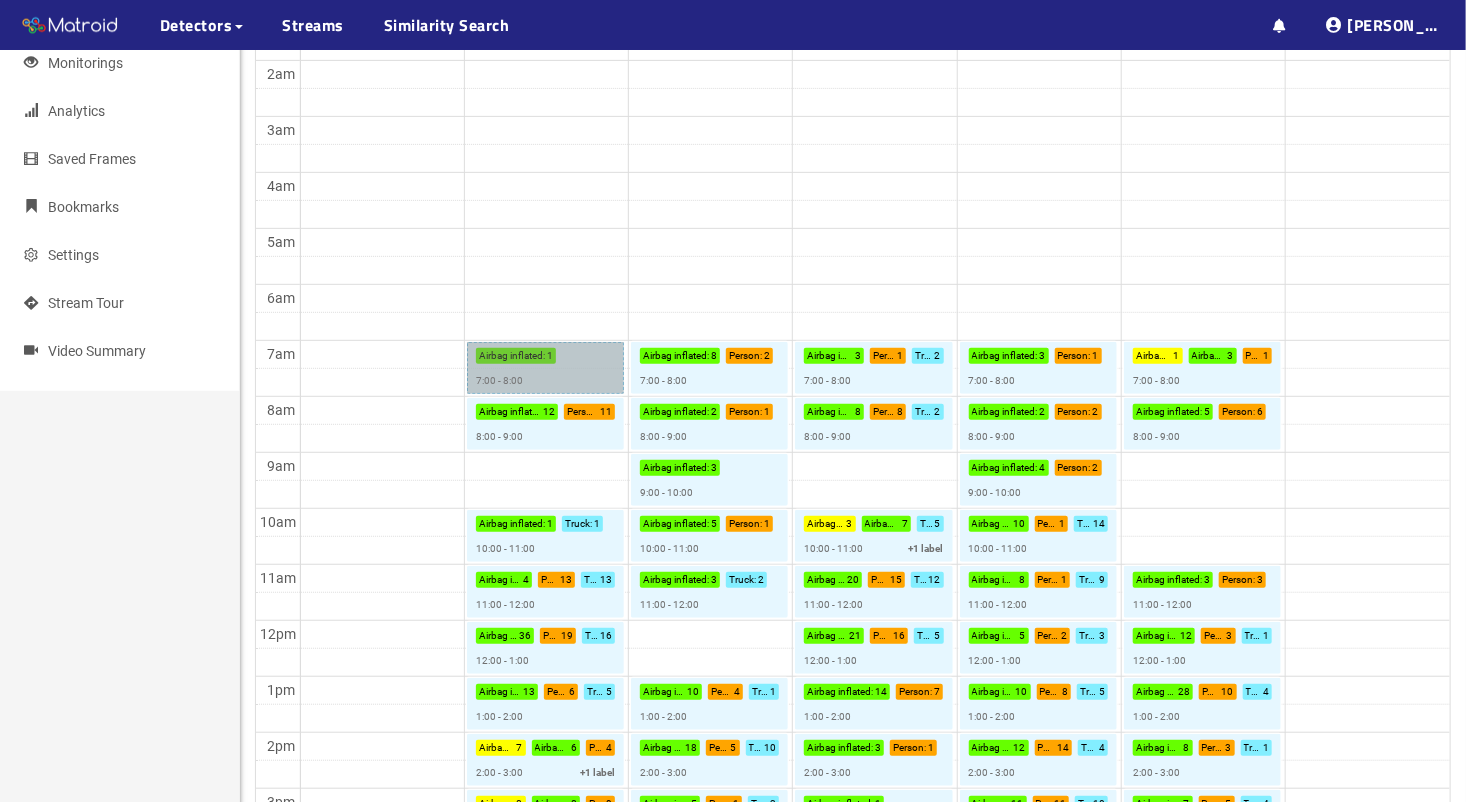 click on "Airbag inflated : 1 7:00 - 8:00" at bounding box center (545, 368) 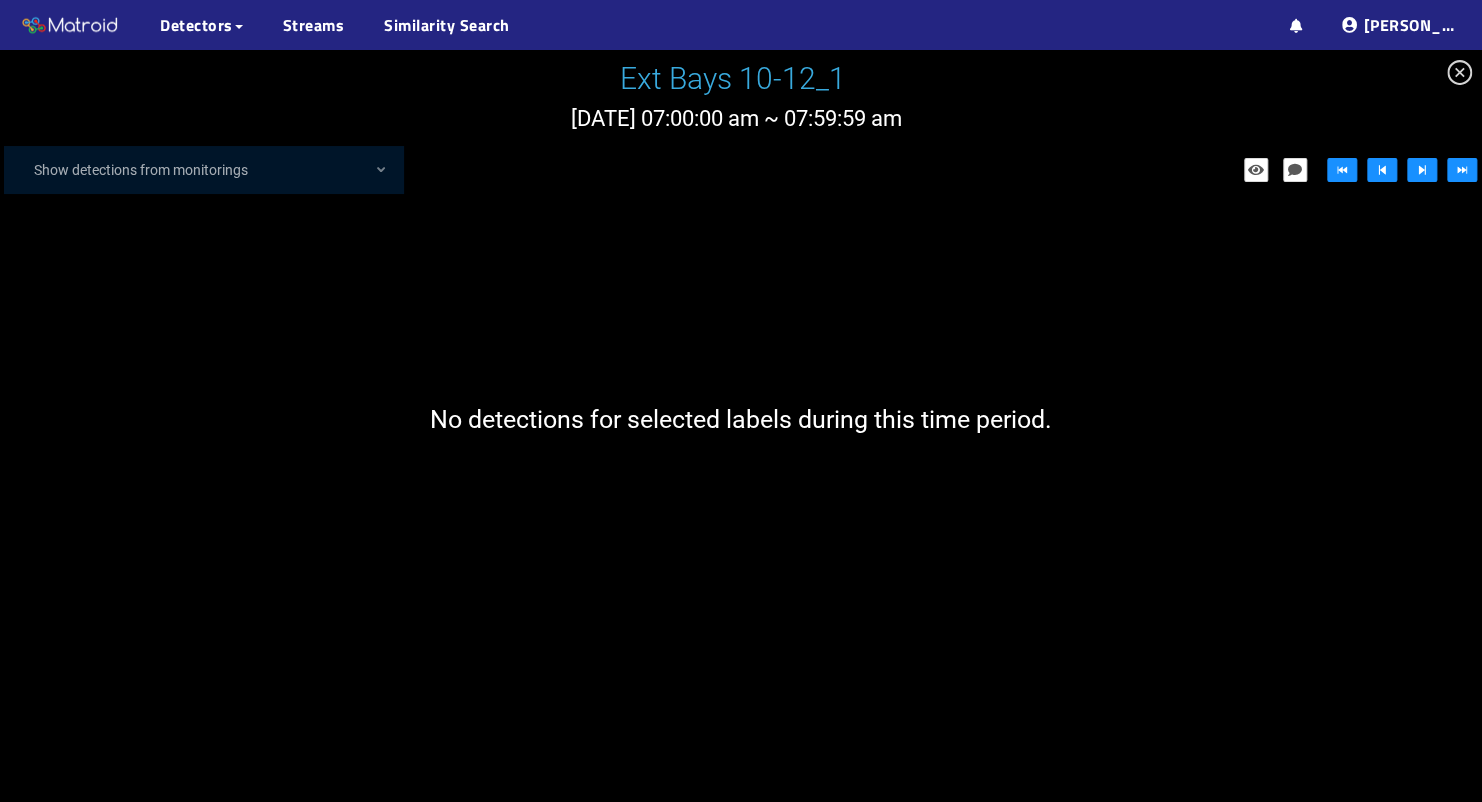 click at bounding box center (1459, 72) 